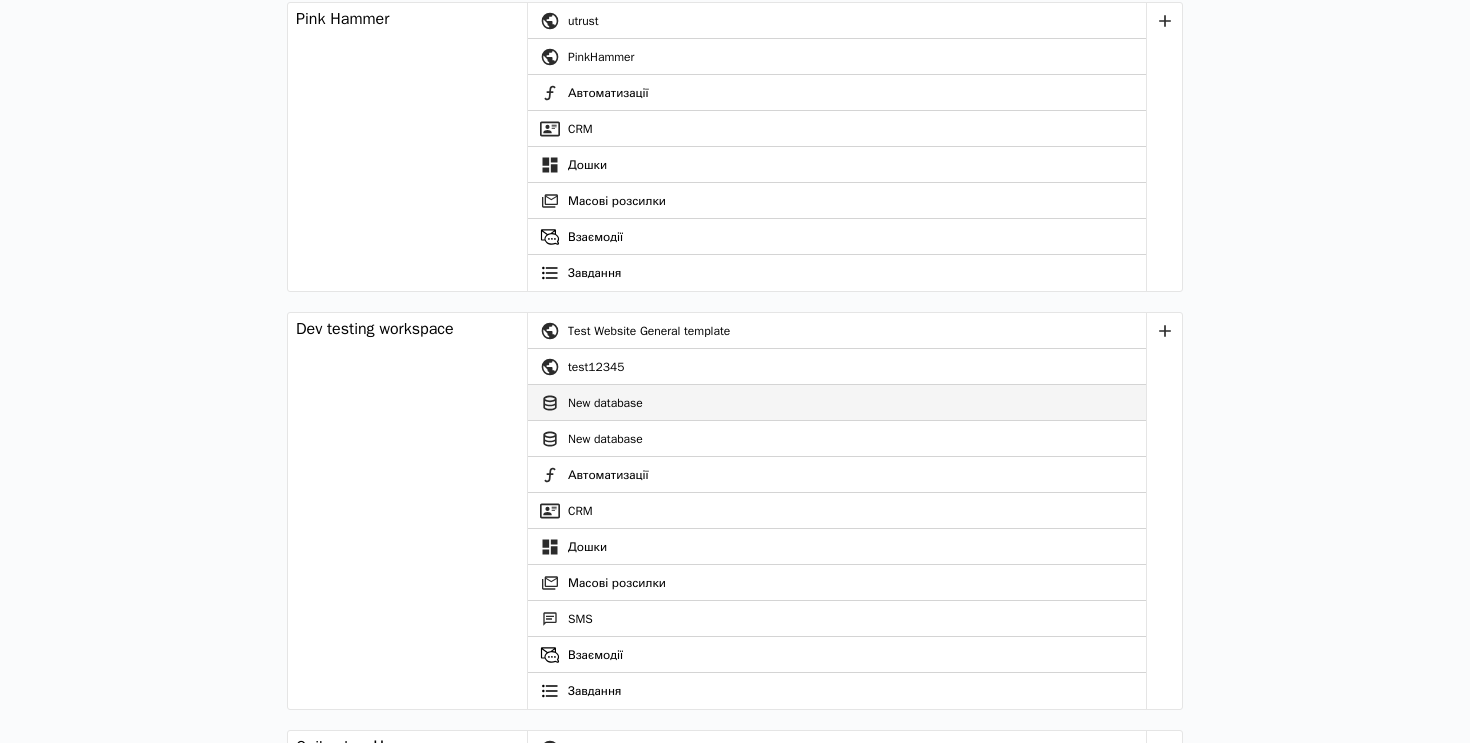 scroll, scrollTop: 121, scrollLeft: 0, axis: vertical 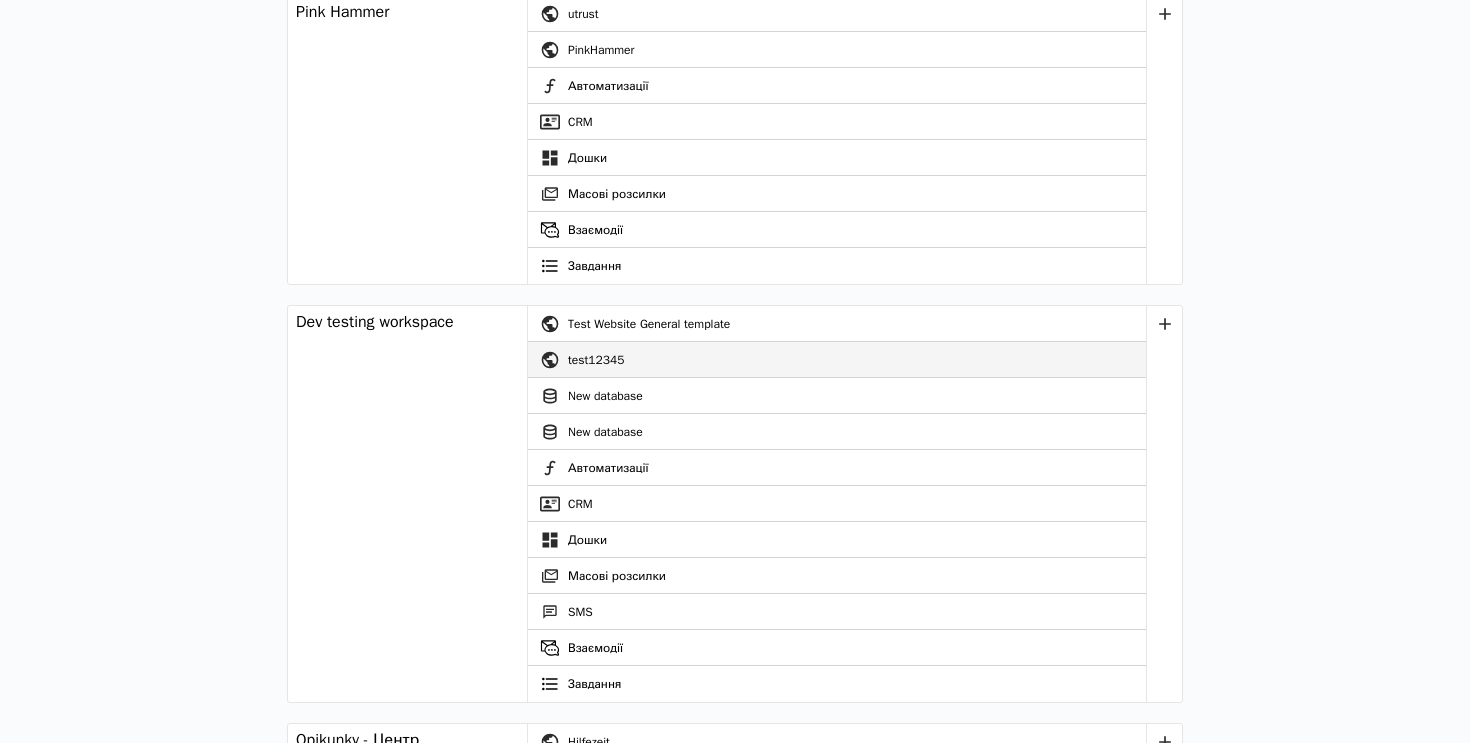 click on "test12345" at bounding box center [857, 360] 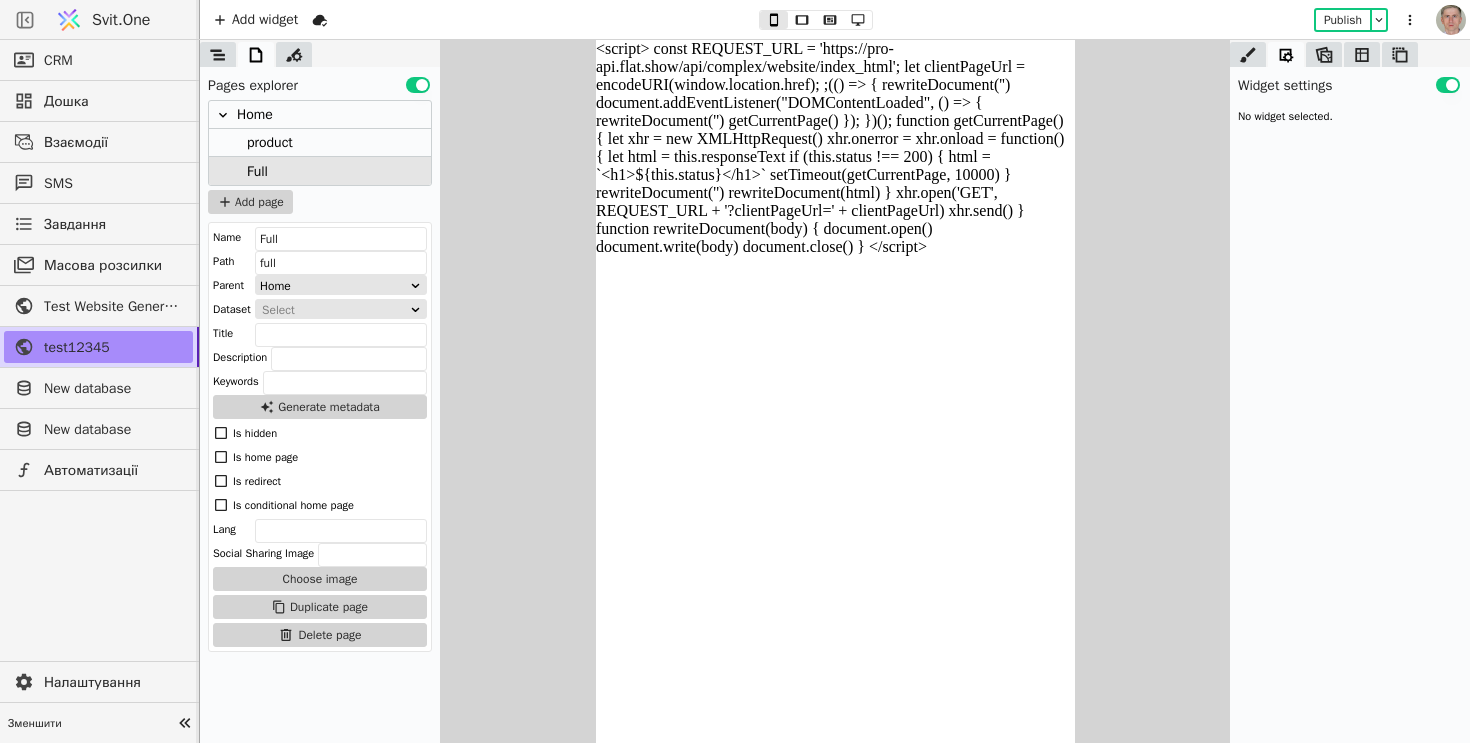 scroll, scrollTop: 0, scrollLeft: 0, axis: both 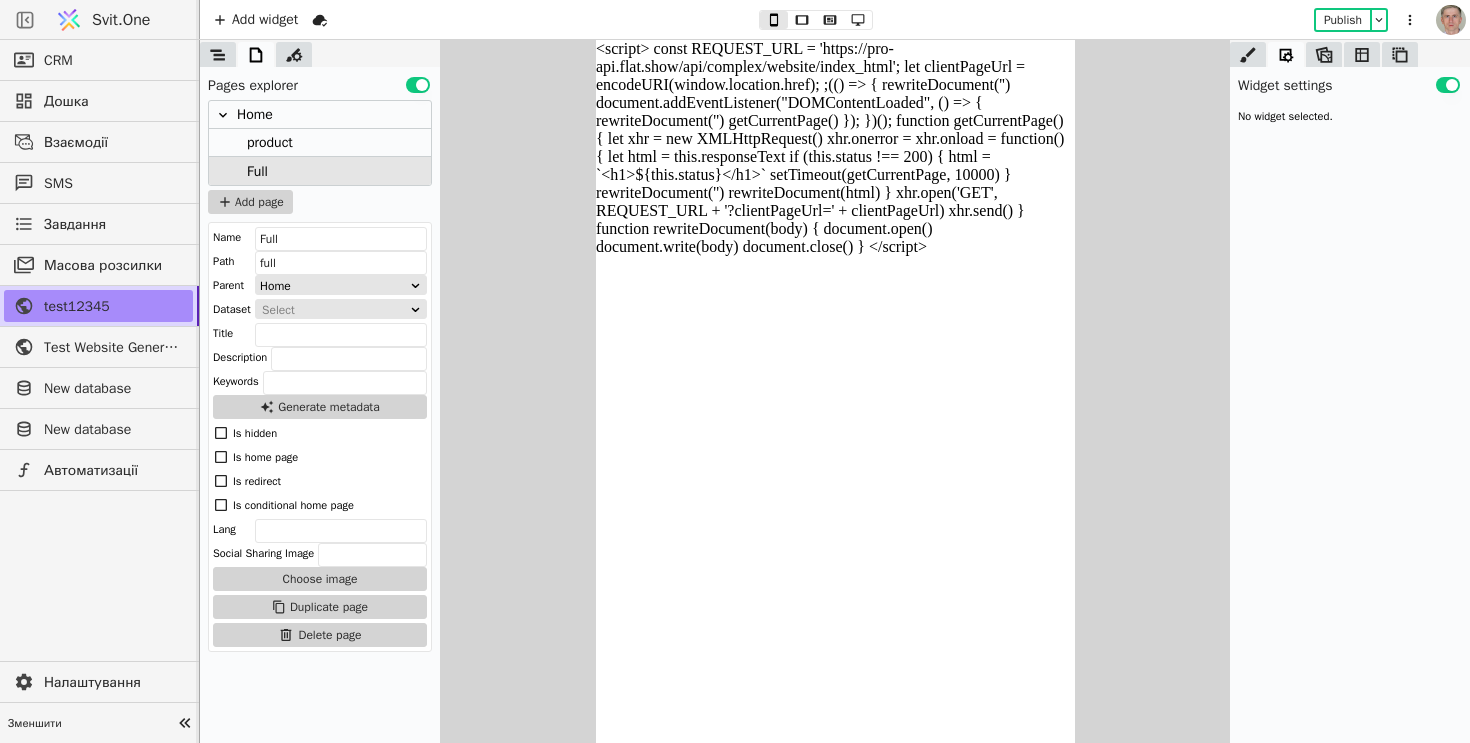 click on "Svit.One" at bounding box center [121, 20] 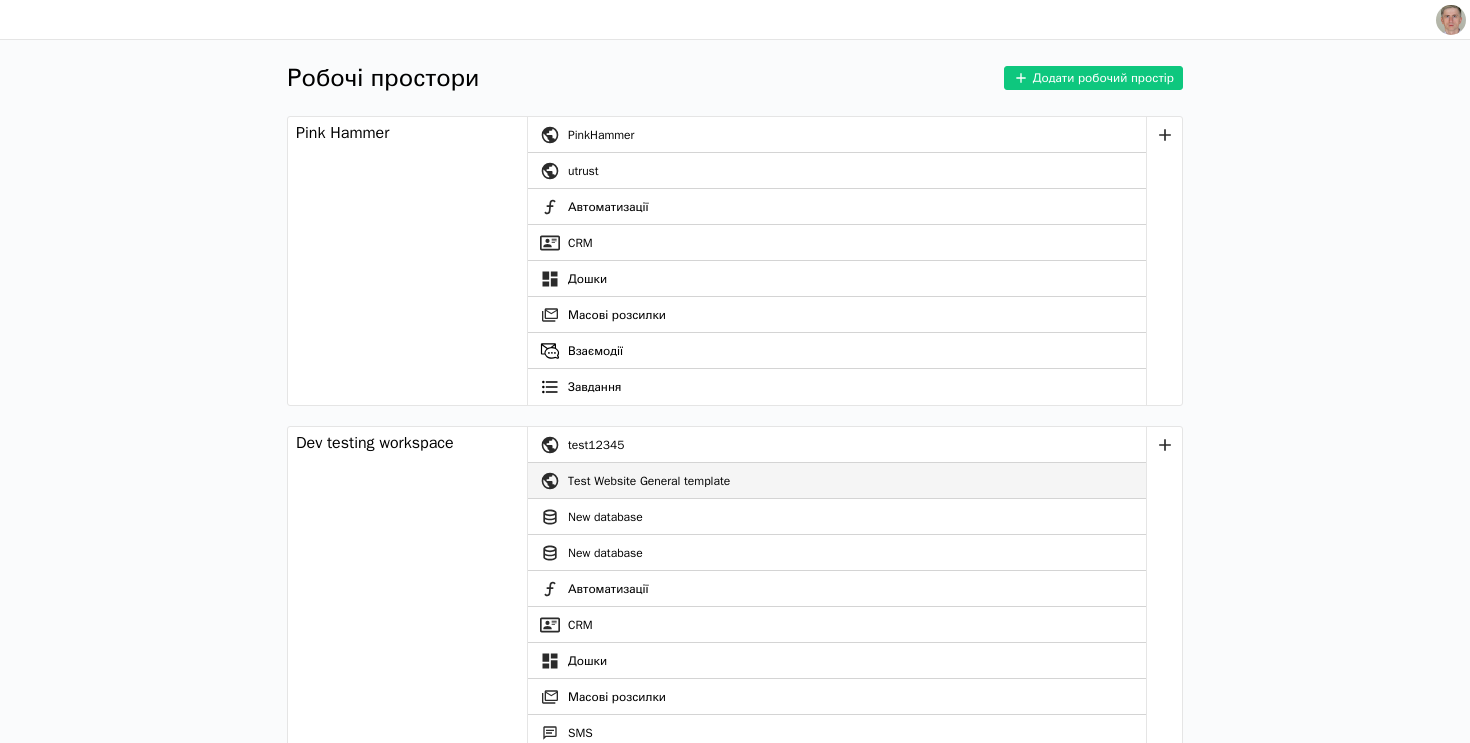 click on "Test Website General template" at bounding box center (857, 481) 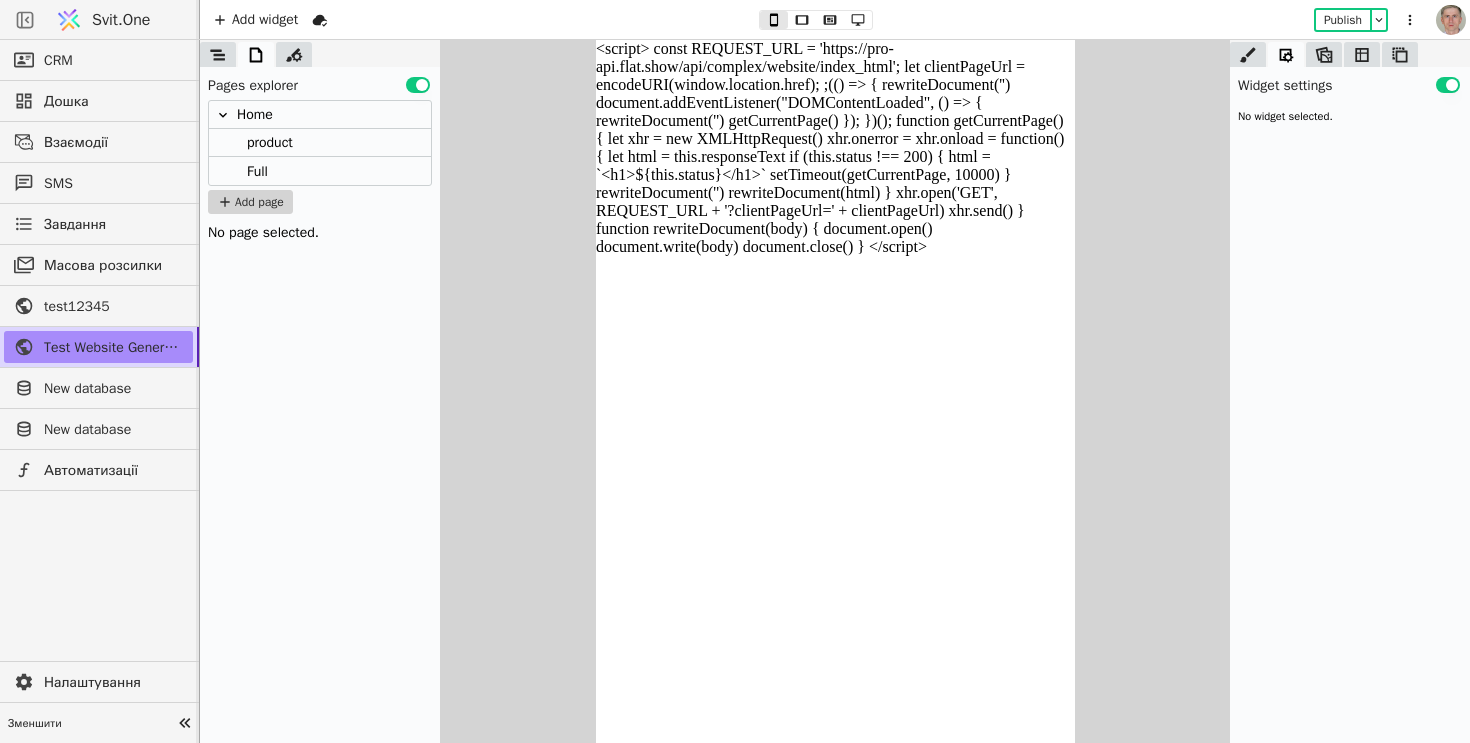 scroll, scrollTop: 0, scrollLeft: 0, axis: both 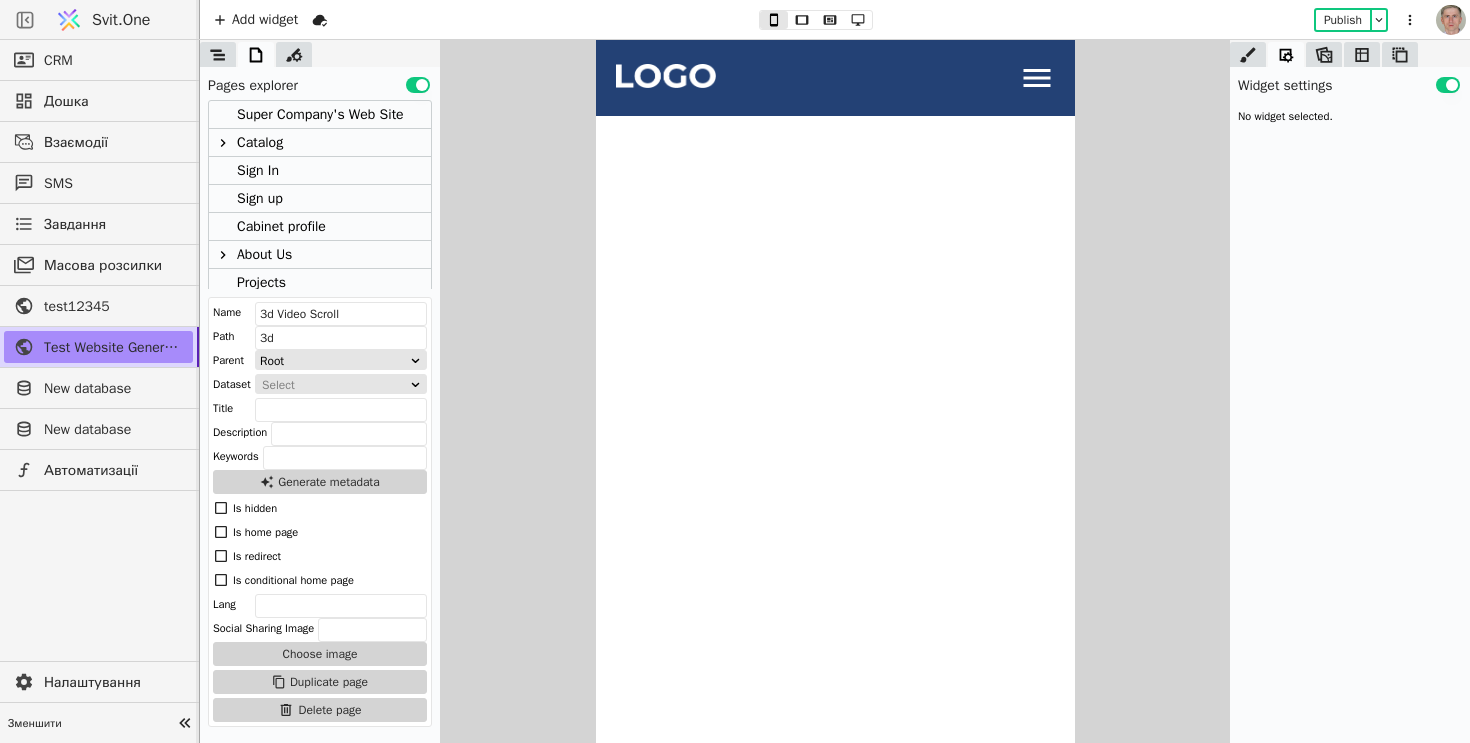 click on "Svit.One" at bounding box center (121, 20) 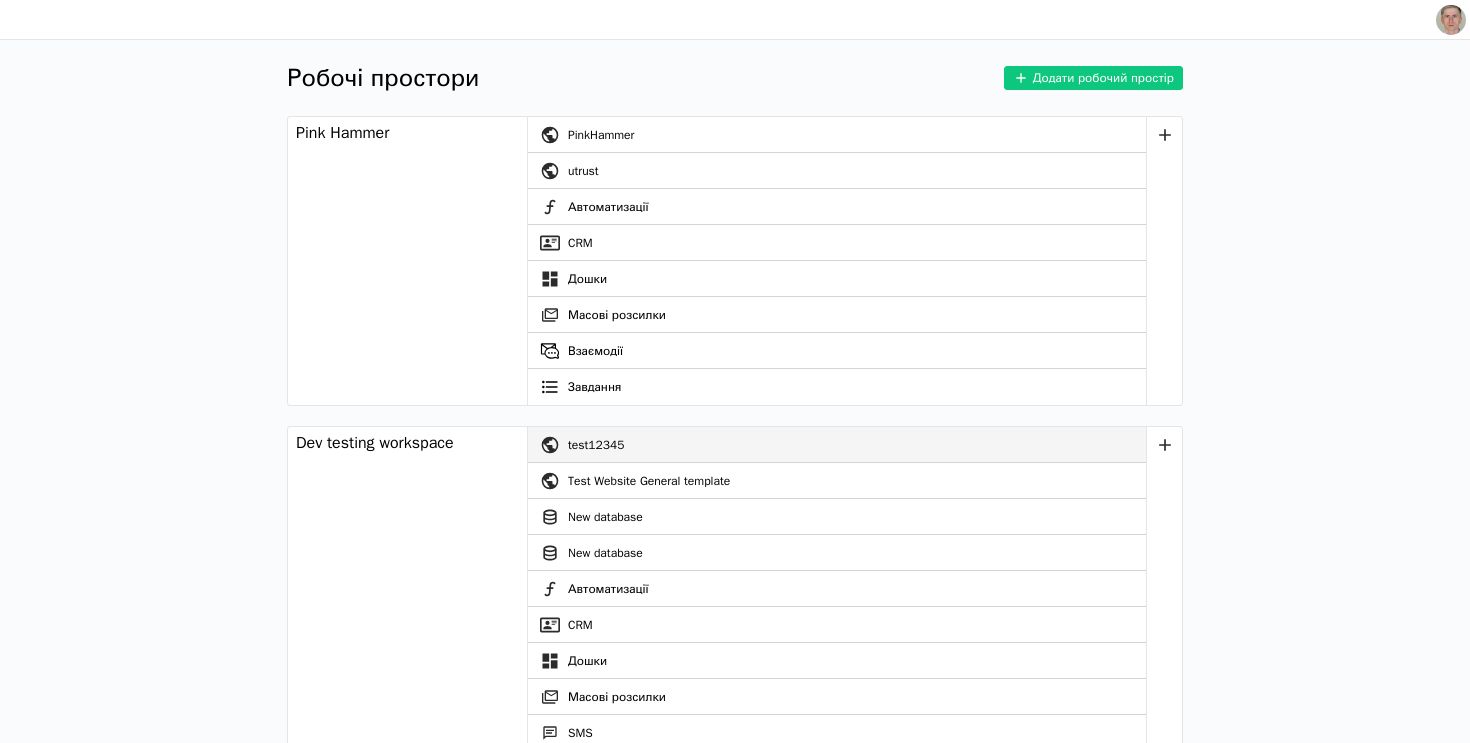 click on "test12345" at bounding box center [857, 445] 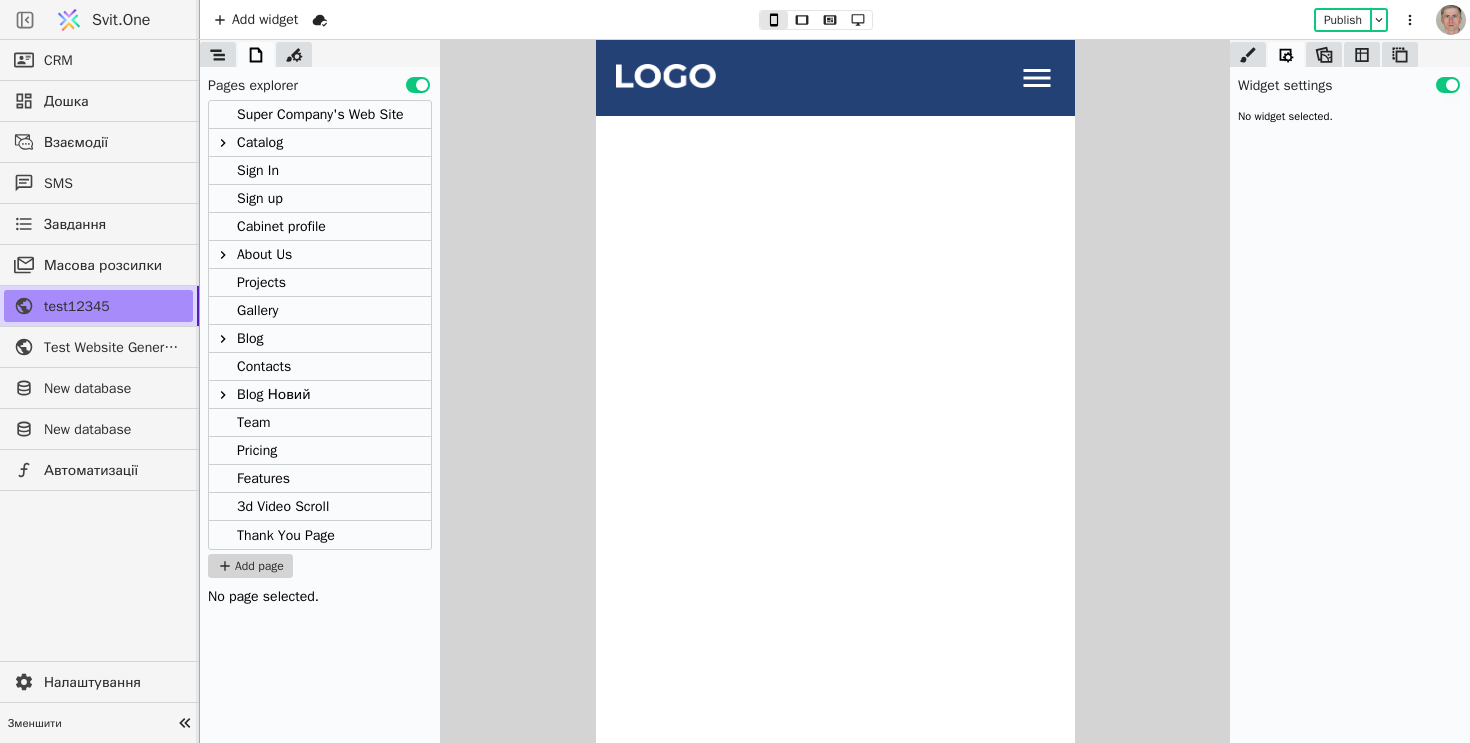 scroll, scrollTop: 0, scrollLeft: 0, axis: both 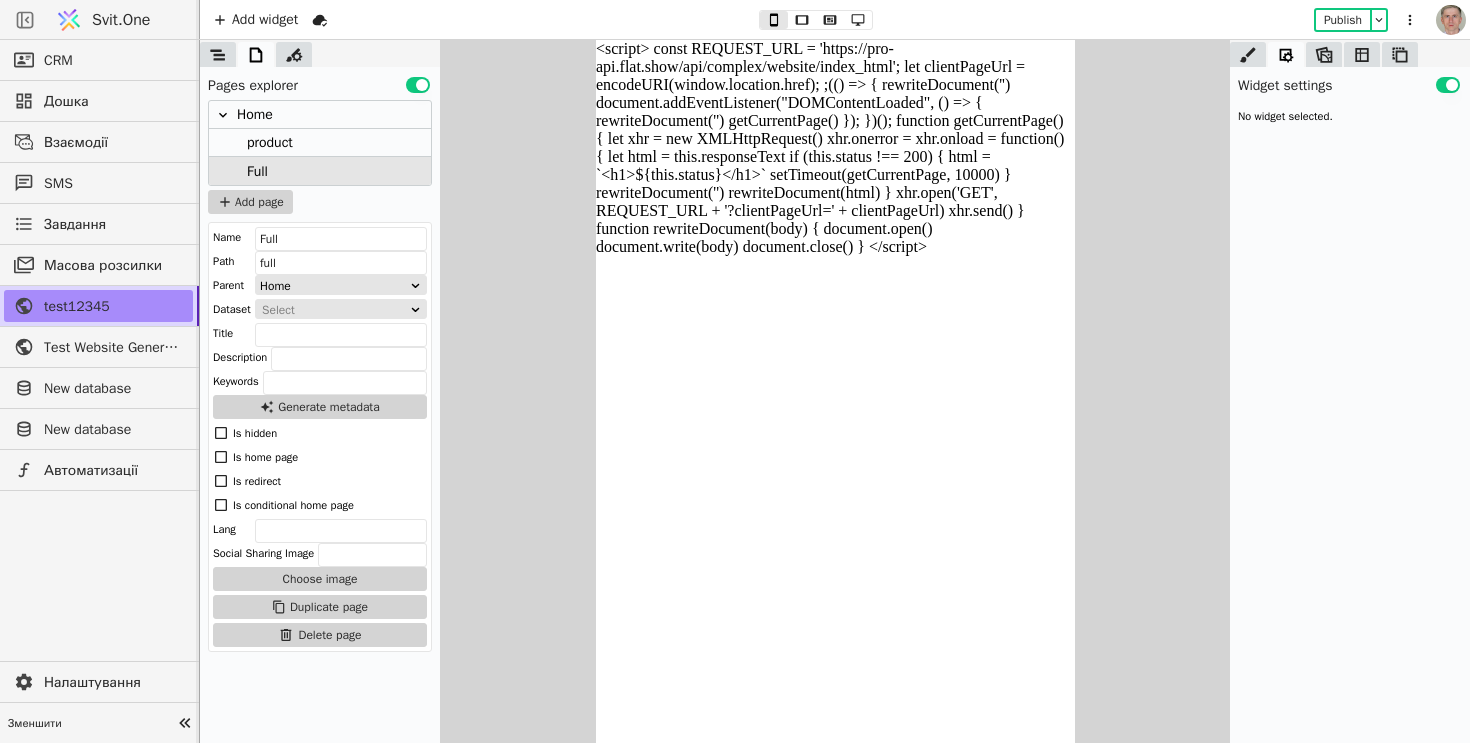 click on "Svit.One" at bounding box center (121, 20) 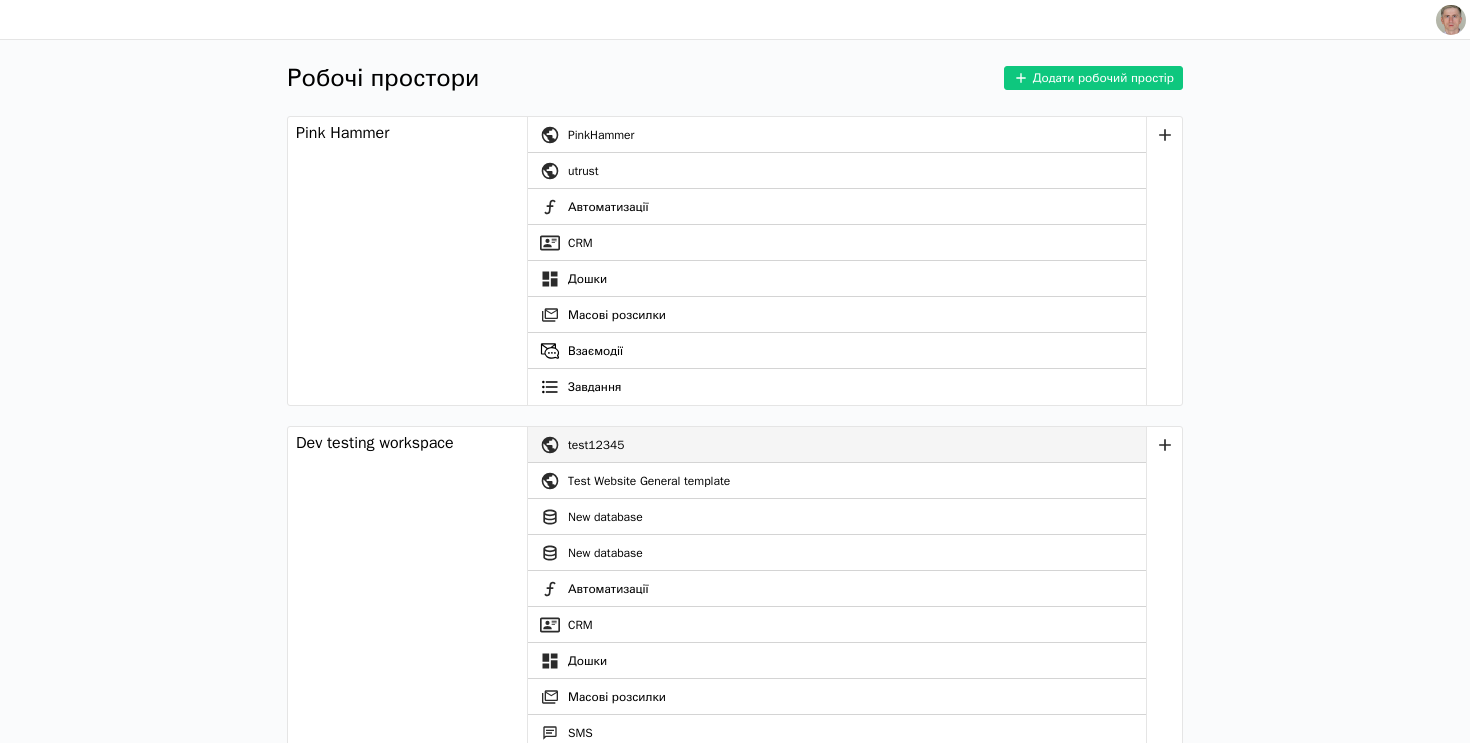 click on "test12345" at bounding box center [857, 445] 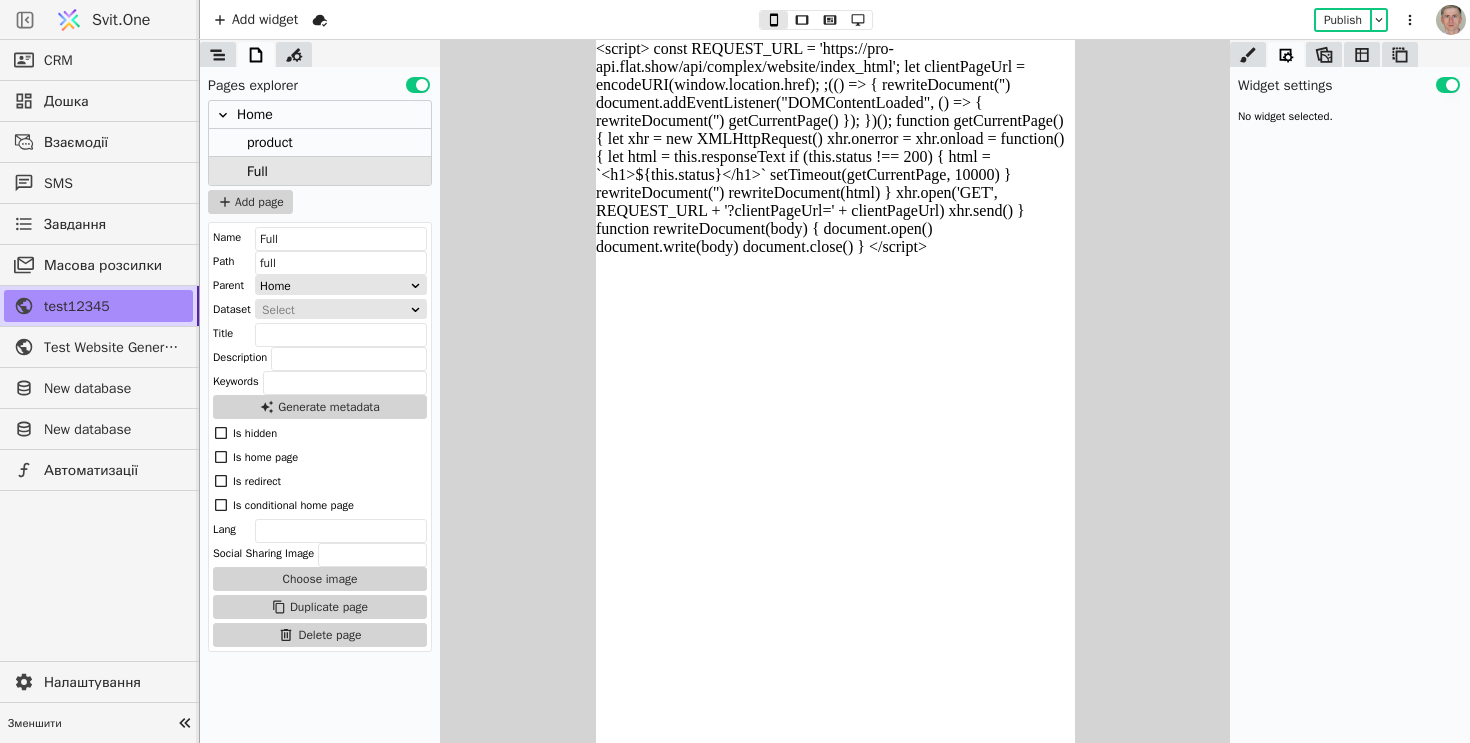 scroll, scrollTop: 0, scrollLeft: 0, axis: both 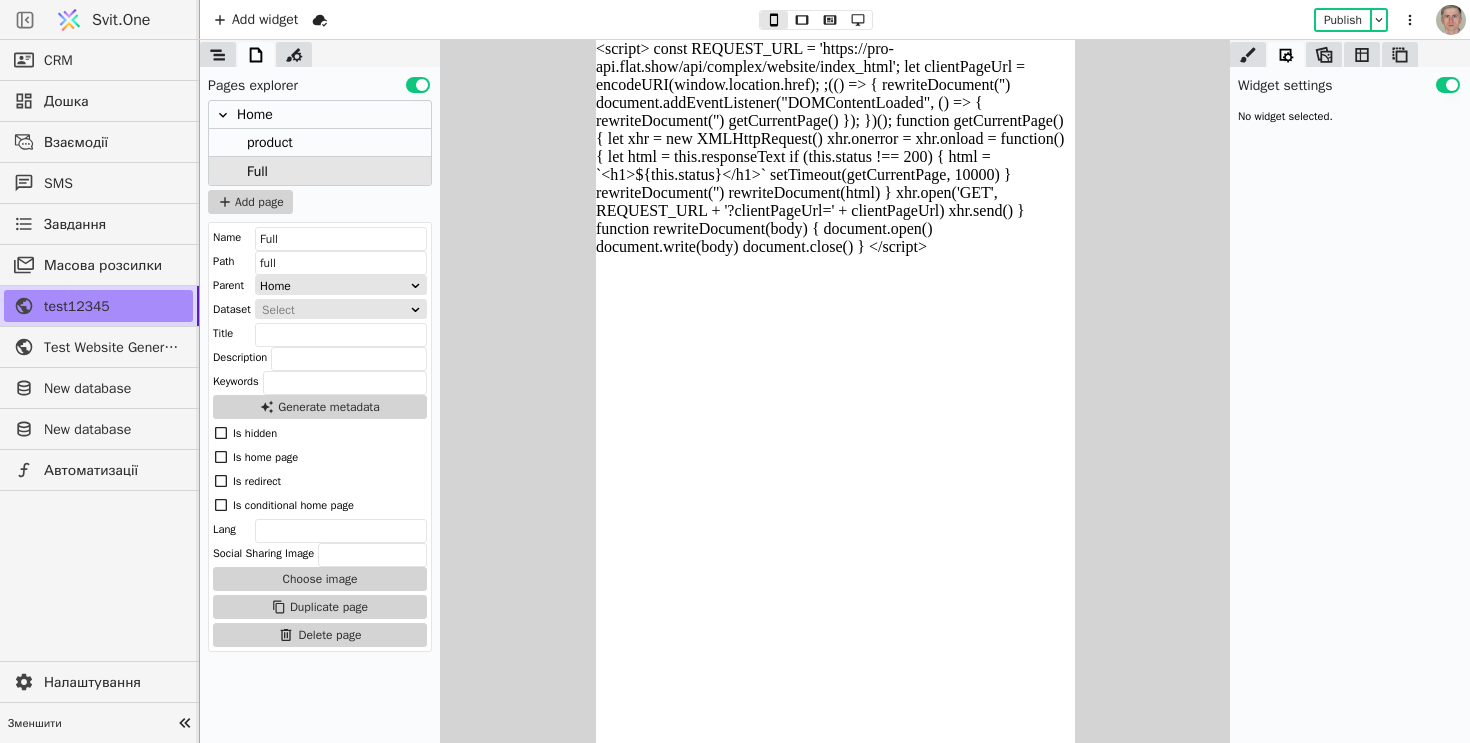 click on "Svit.One" at bounding box center [121, 20] 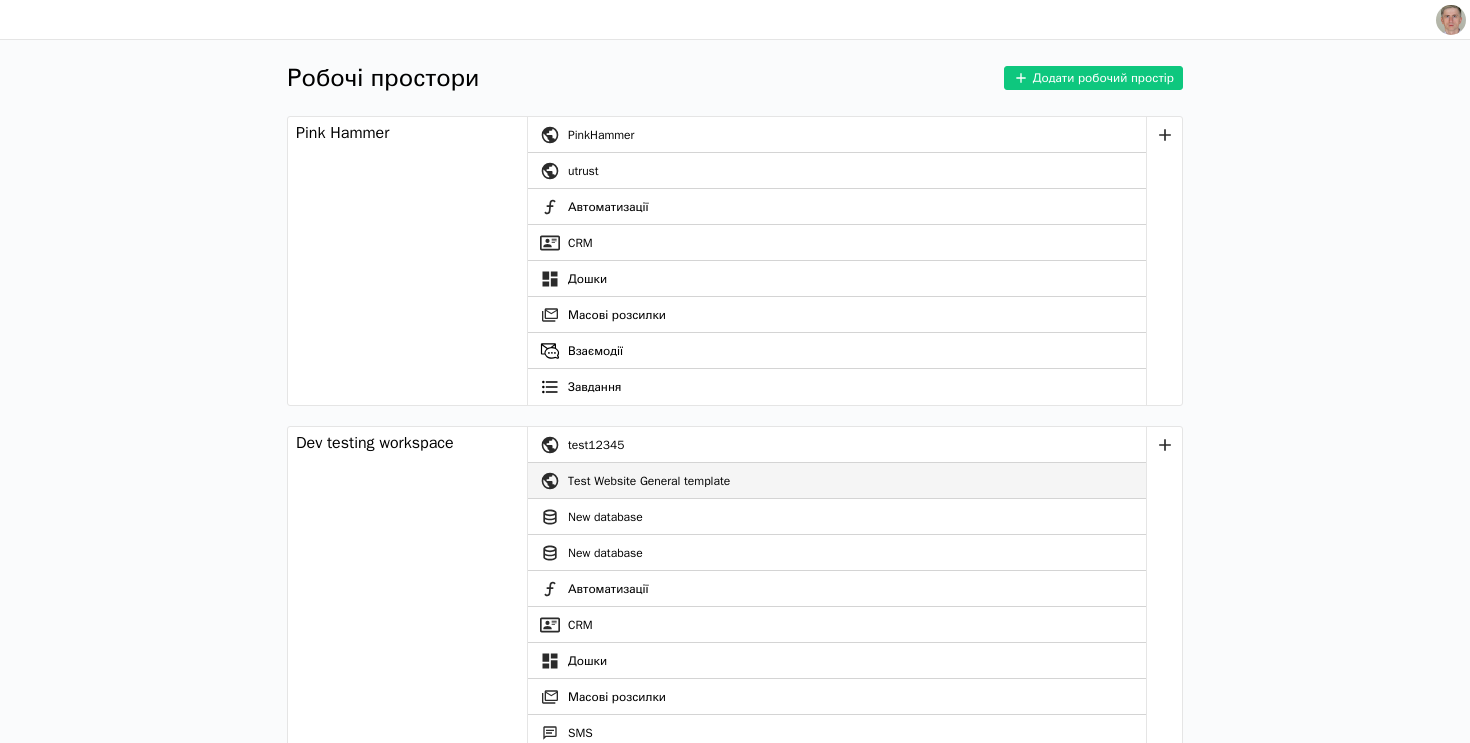 click on "Test Website General template" at bounding box center (857, 481) 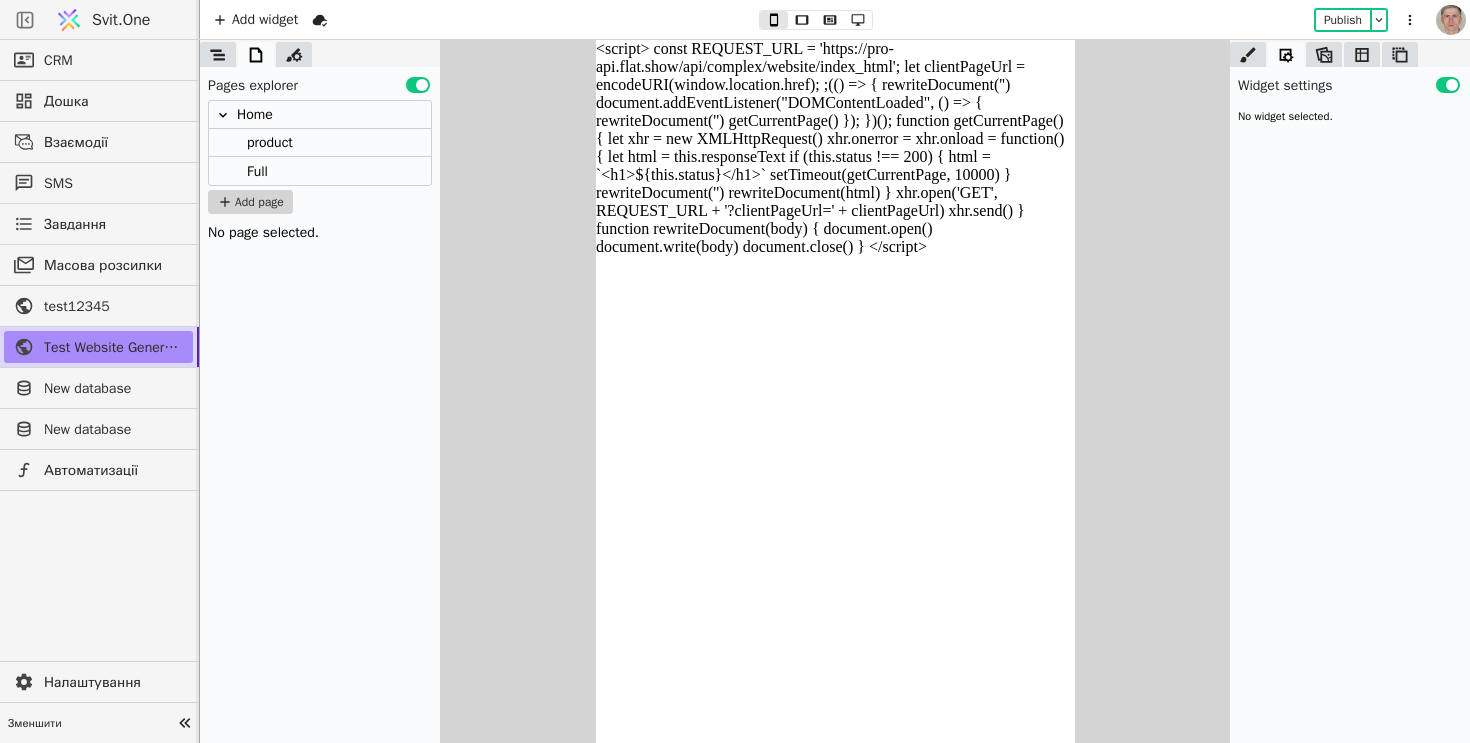 scroll, scrollTop: 0, scrollLeft: 0, axis: both 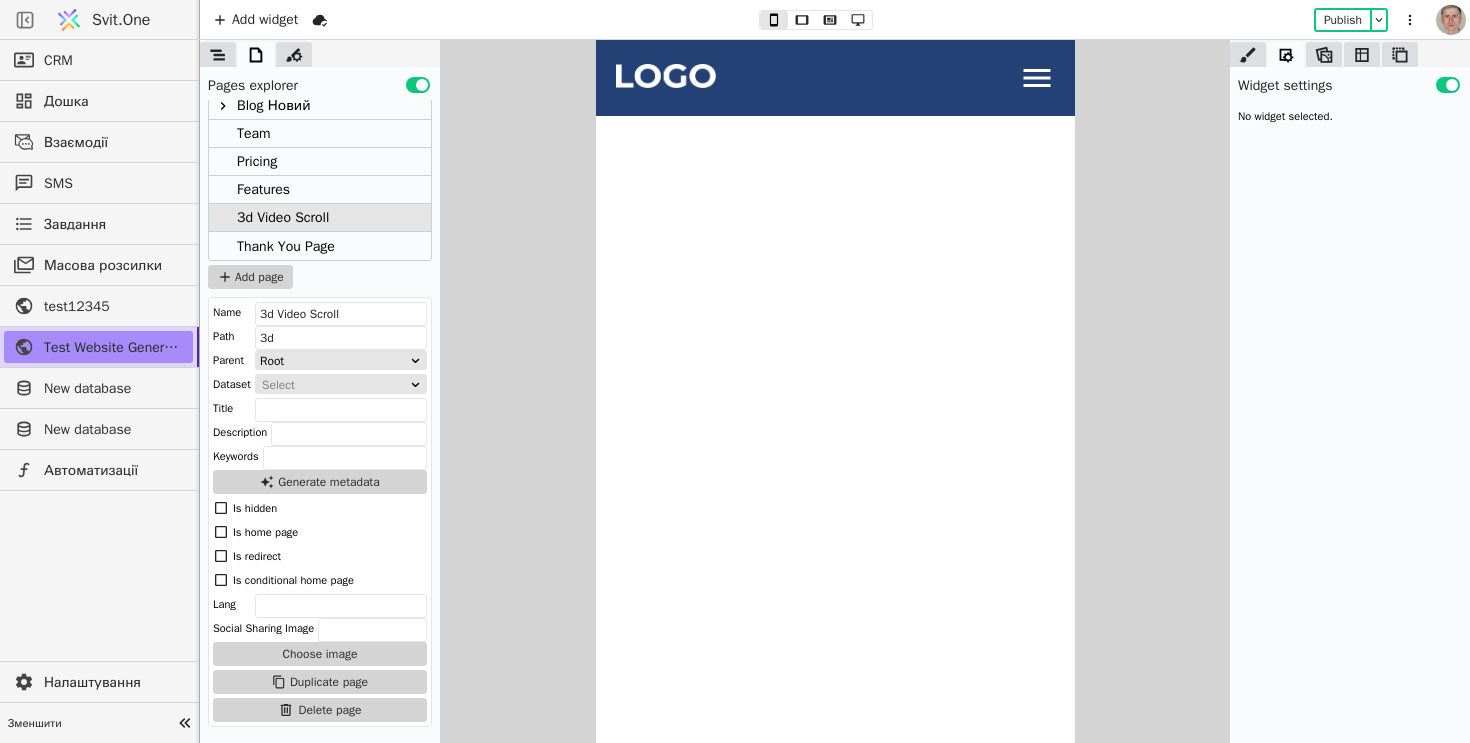 click on "3d Video Scroll" at bounding box center (283, 217) 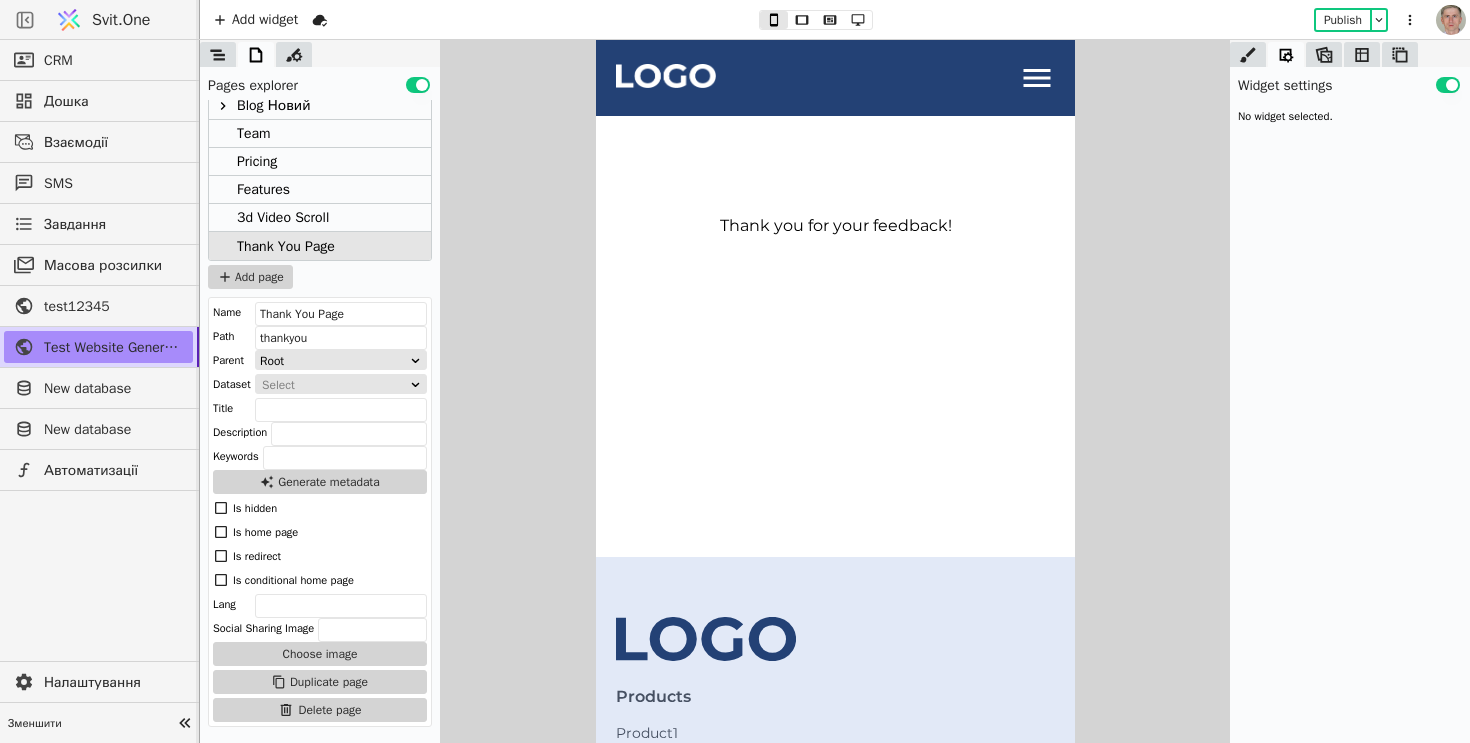 click on "3d Video Scroll" at bounding box center [320, 218] 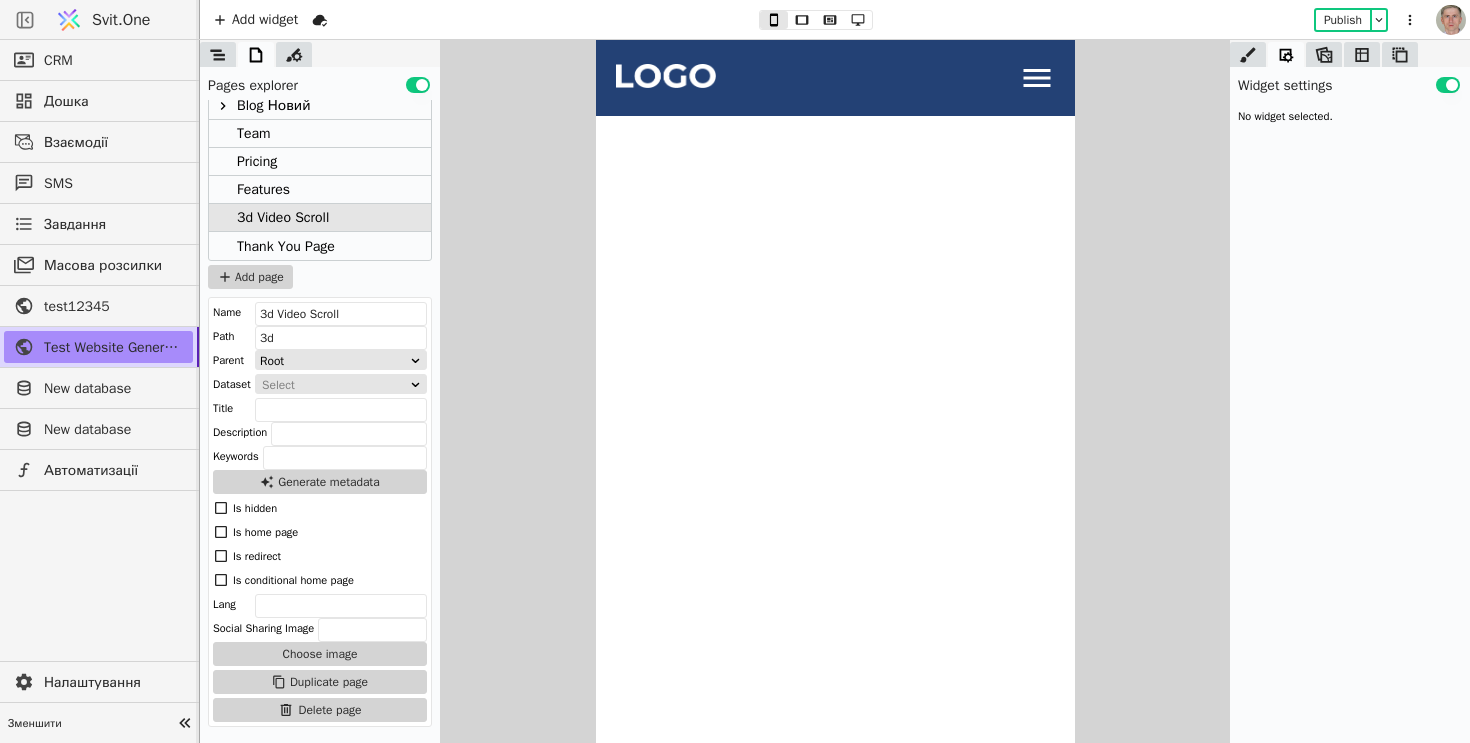 click 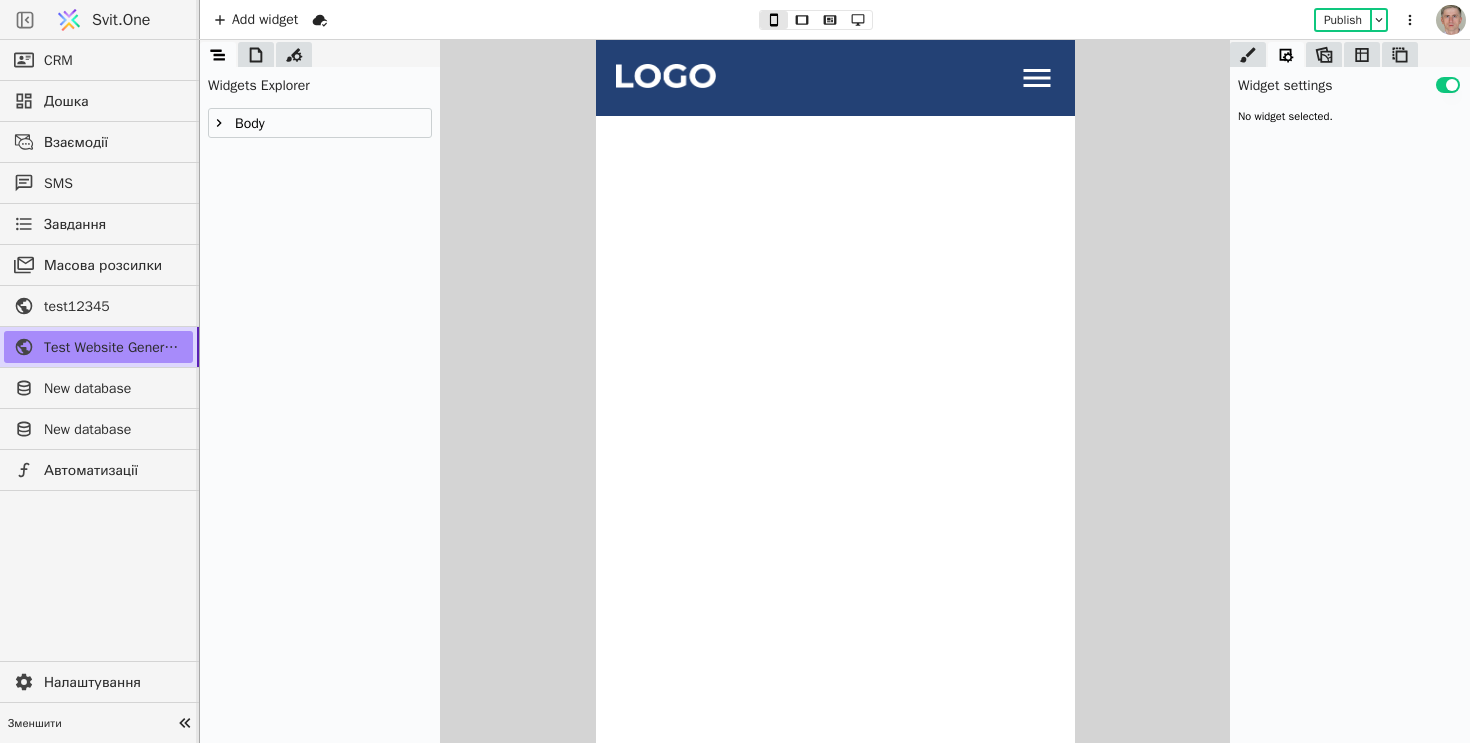 click 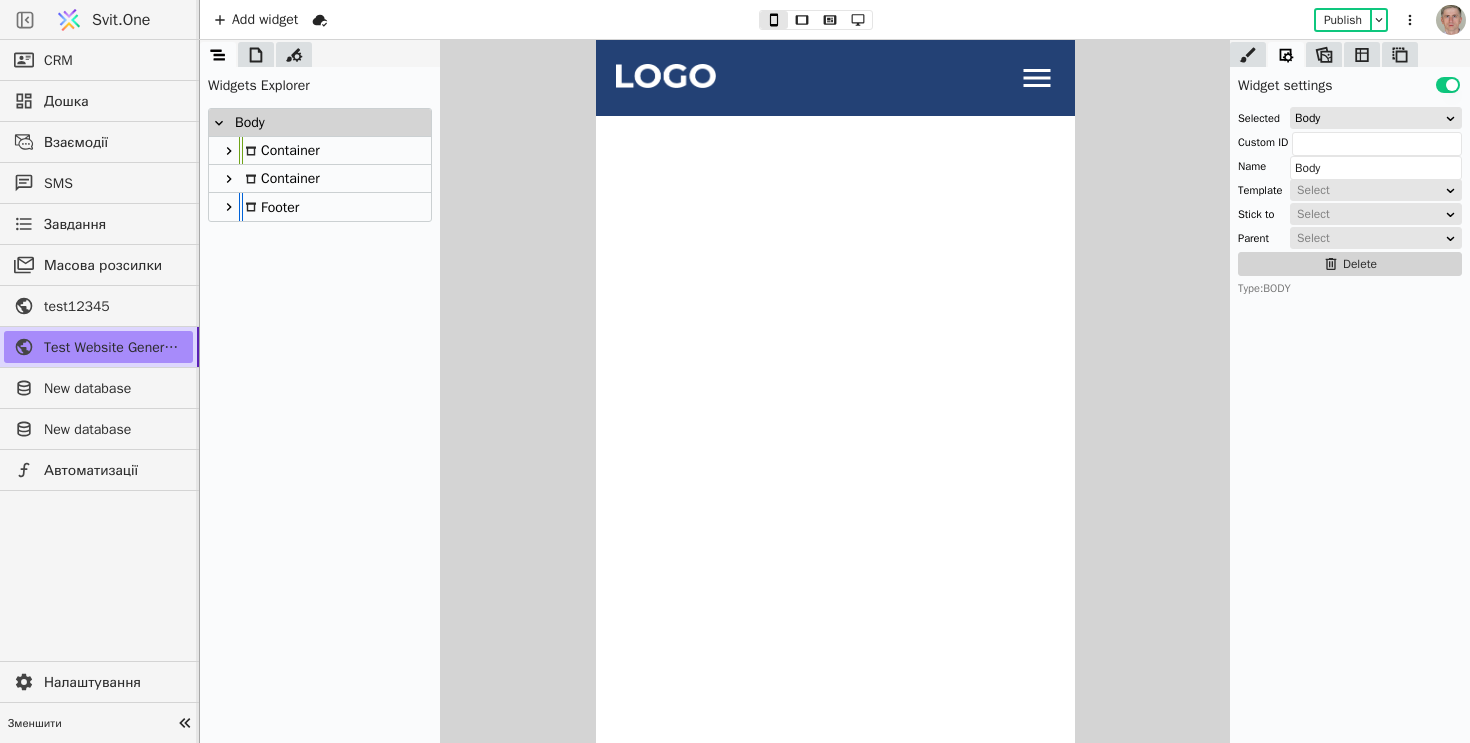 click on "Container" at bounding box center (279, 178) 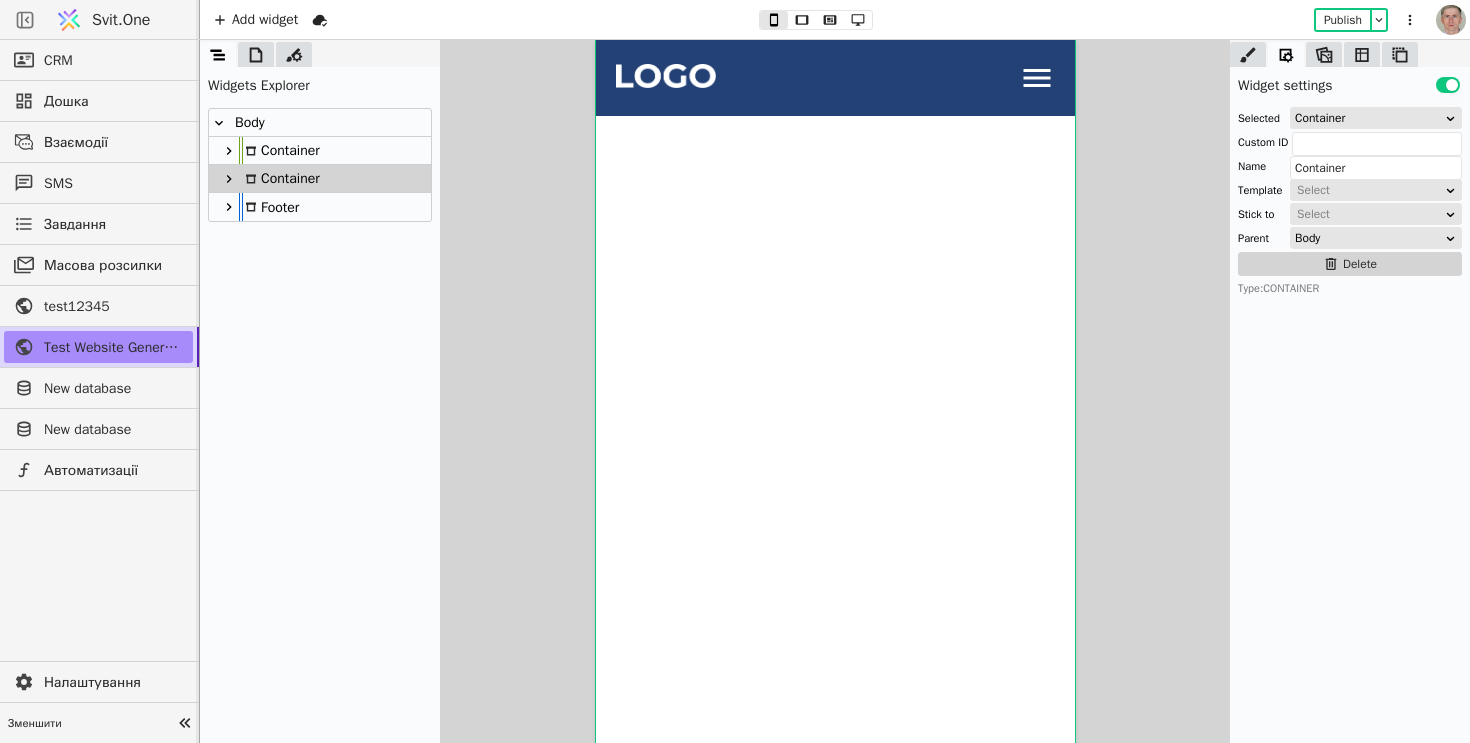 scroll, scrollTop: 76, scrollLeft: 0, axis: vertical 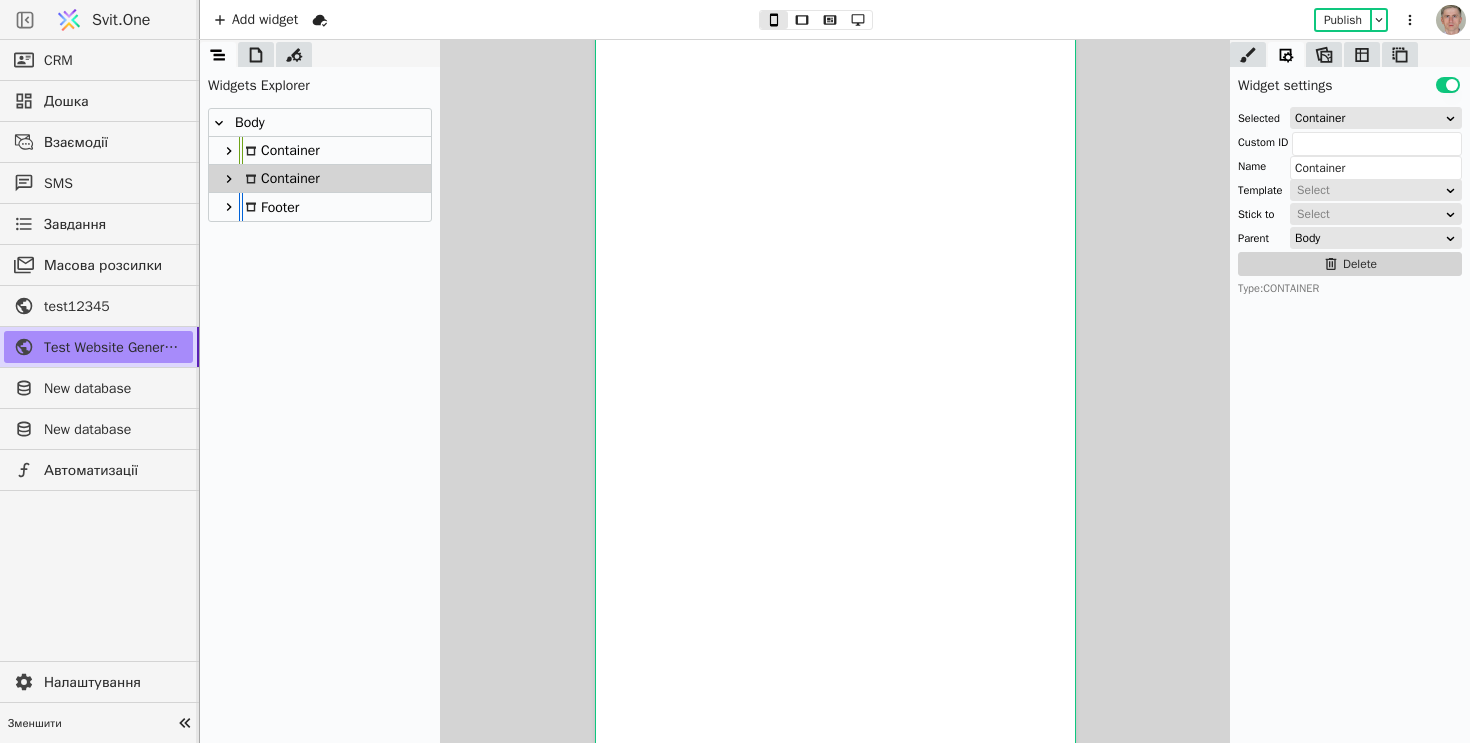 click 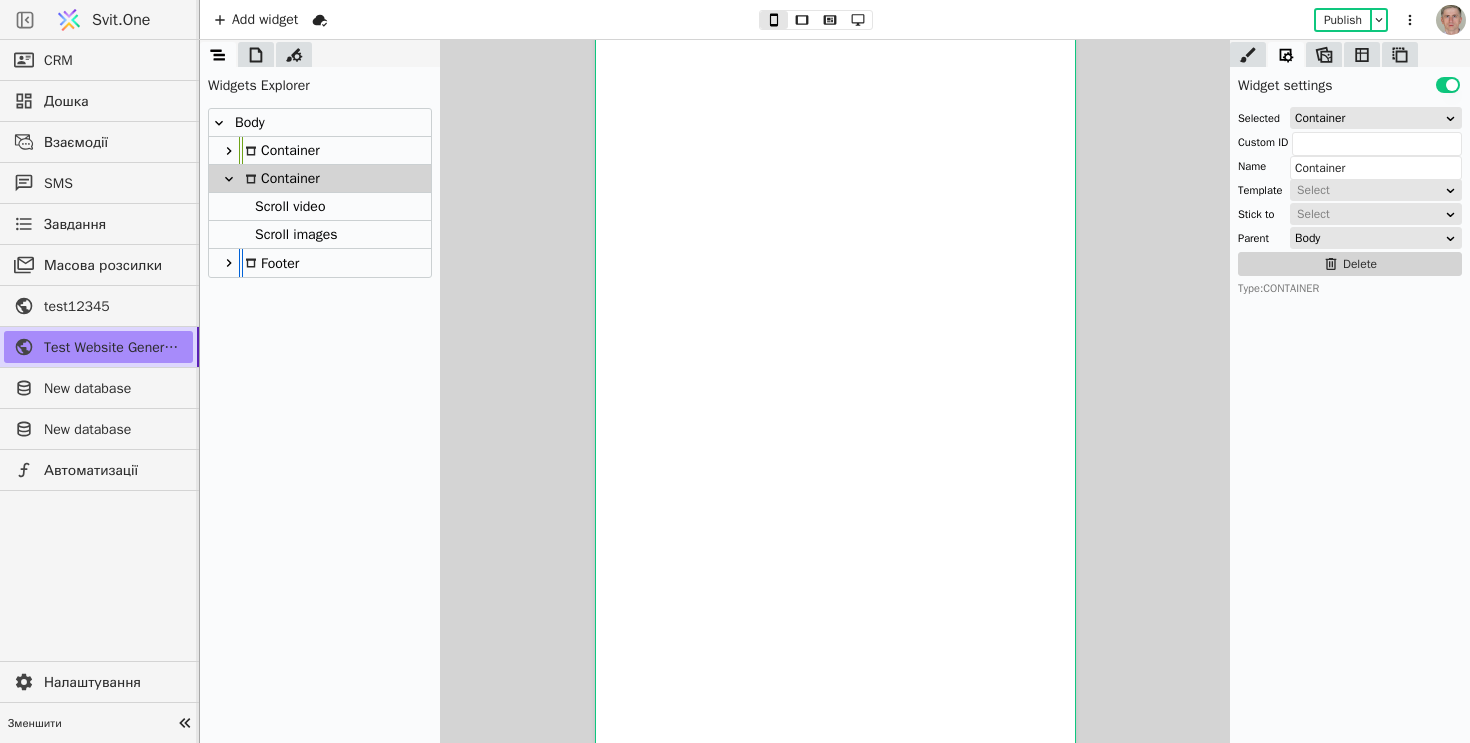 click on "Scroll video" at bounding box center [320, 207] 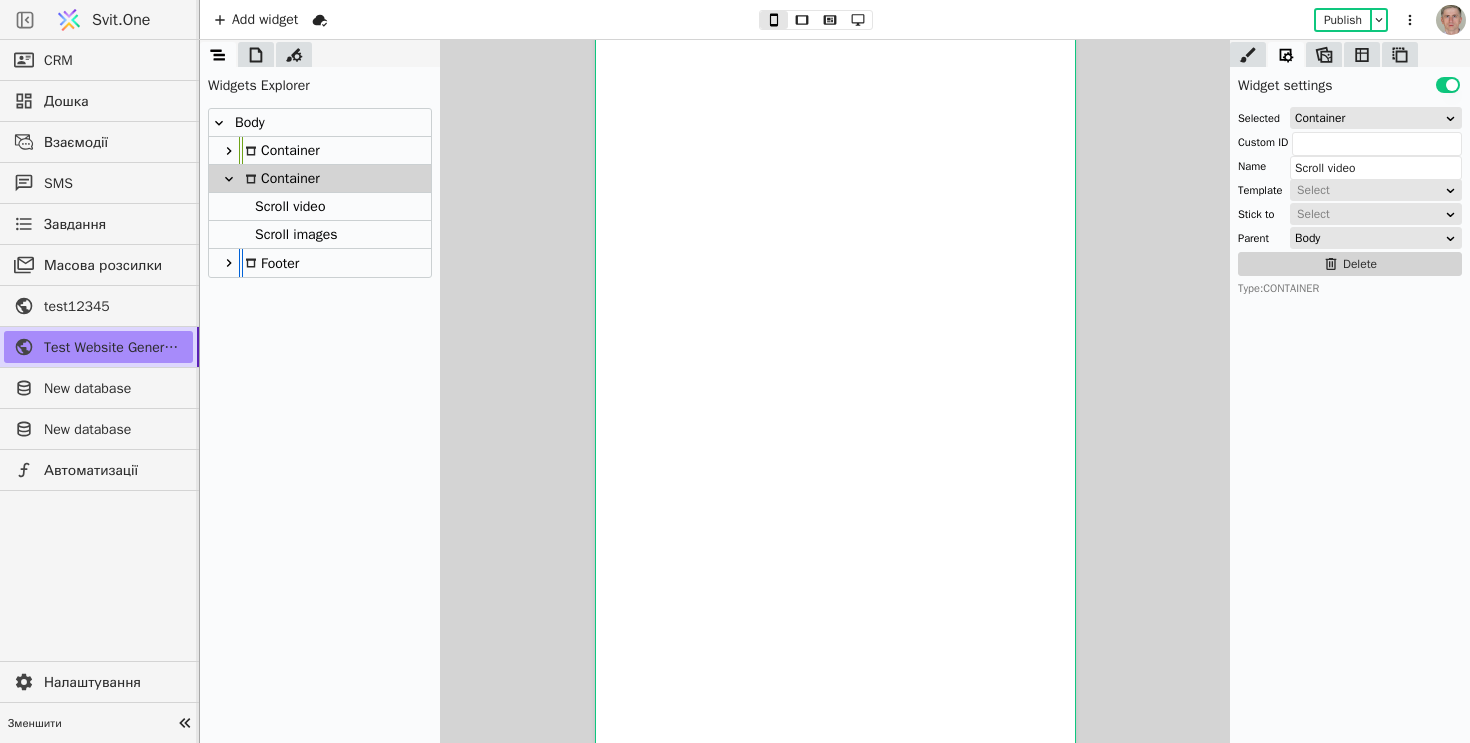 scroll, scrollTop: 176, scrollLeft: 0, axis: vertical 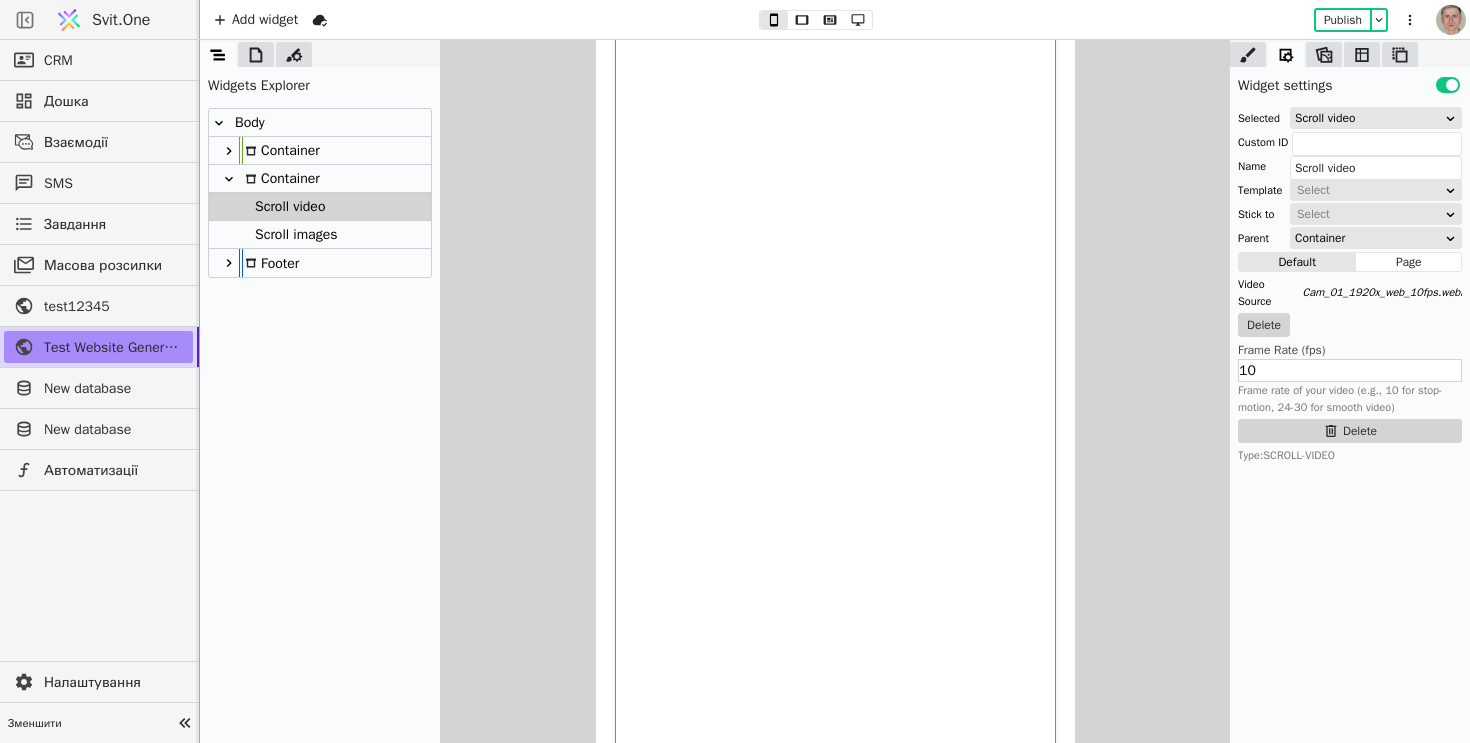 click on "Scroll images" at bounding box center [293, 234] 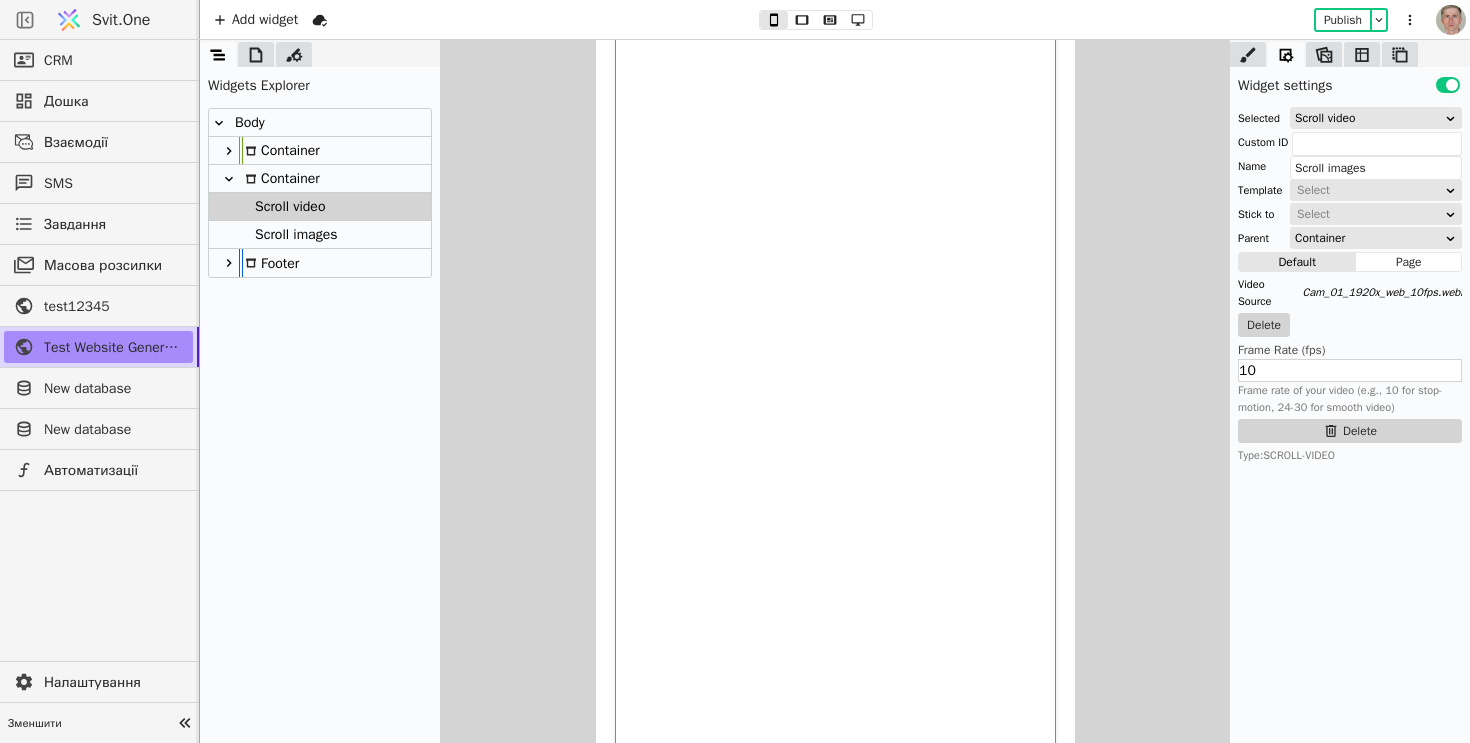 scroll, scrollTop: 3176, scrollLeft: 0, axis: vertical 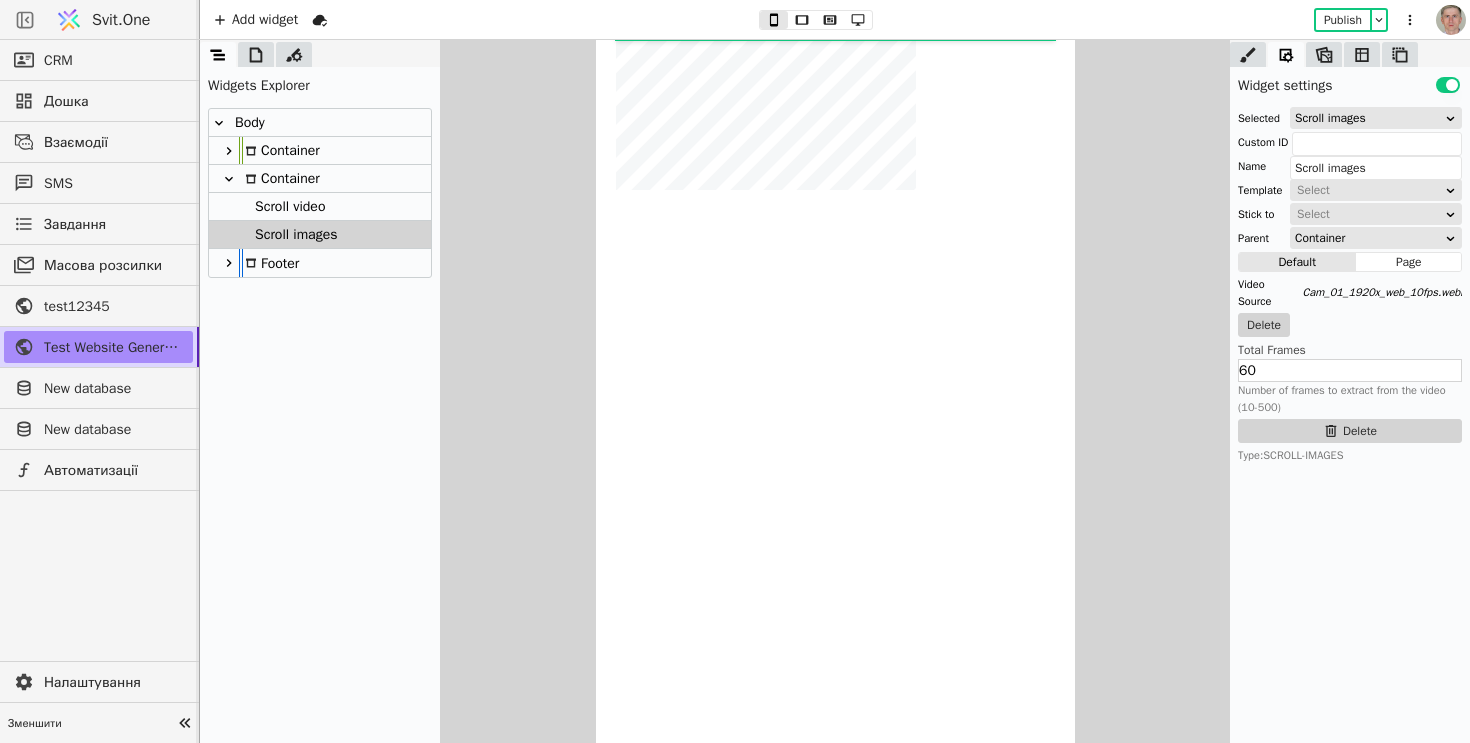 click at bounding box center (835, 391) 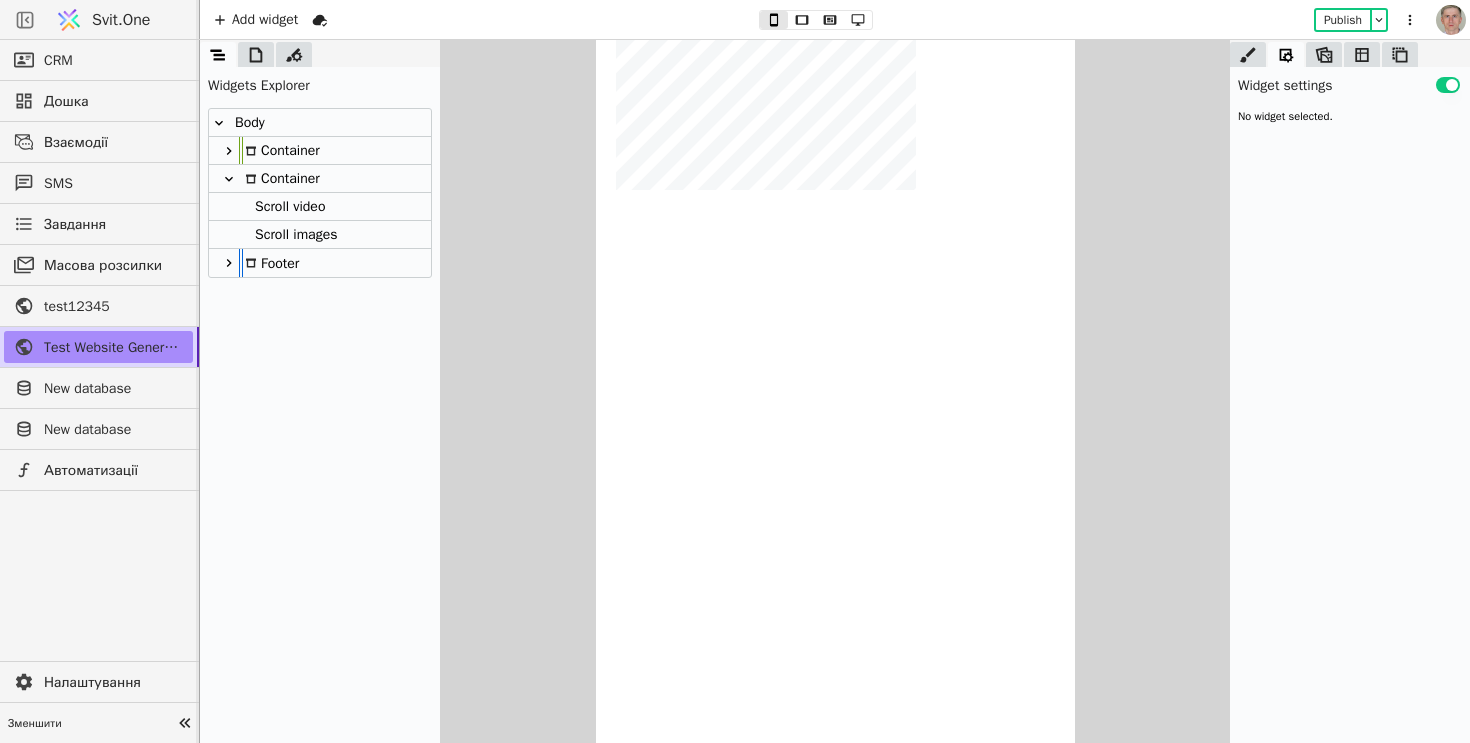 click on "Scroll images" at bounding box center [320, 235] 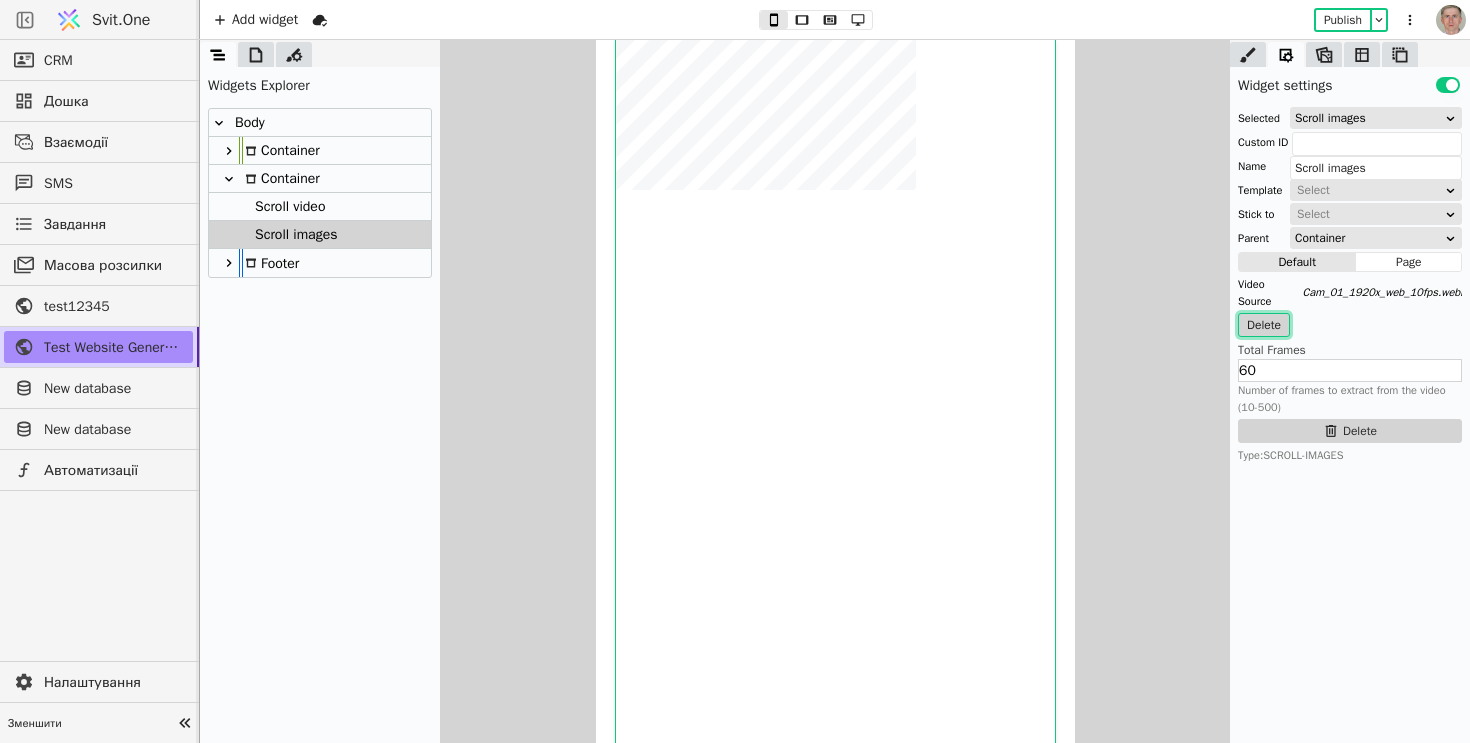 click on "Delete" at bounding box center [1264, 325] 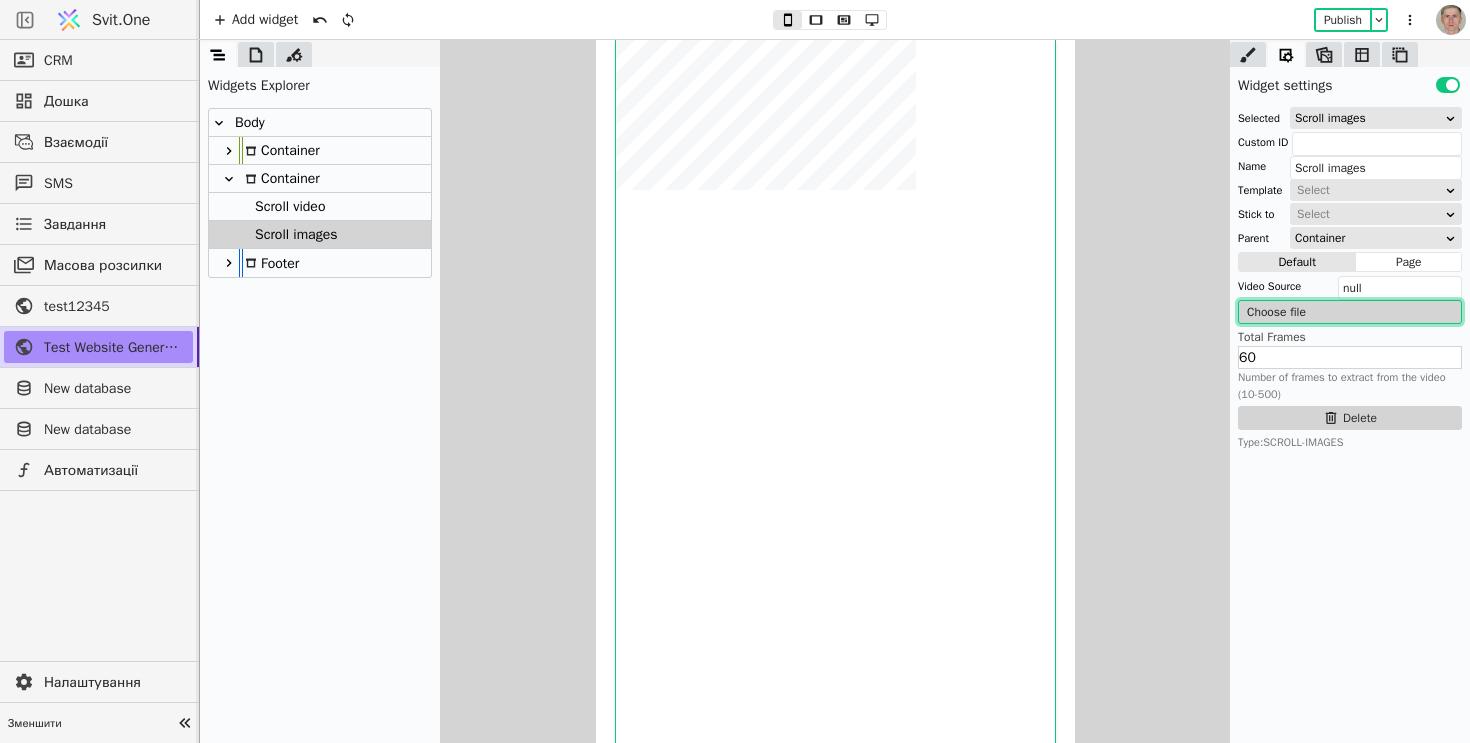 click on "Choose file" at bounding box center (1350, 312) 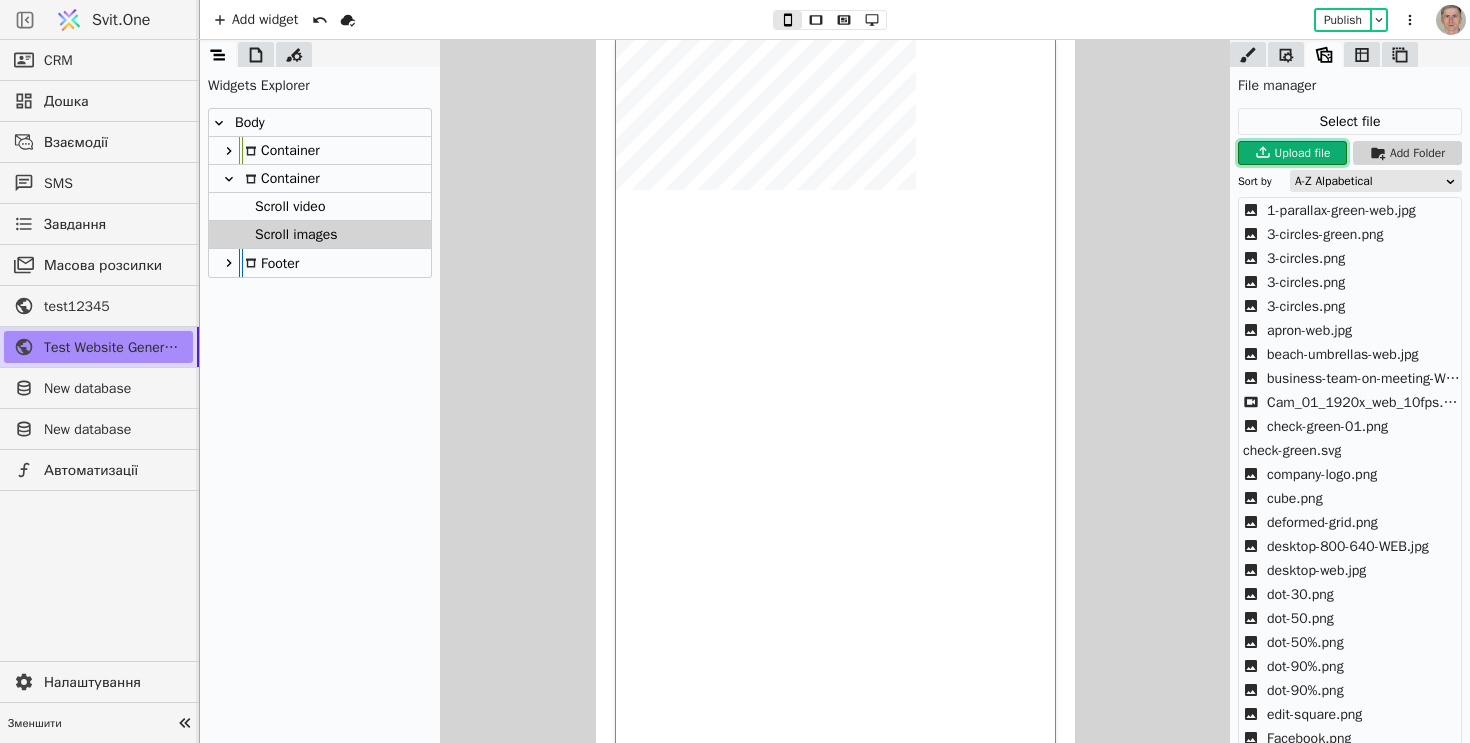 click on "Upload file" at bounding box center (1305, 153) 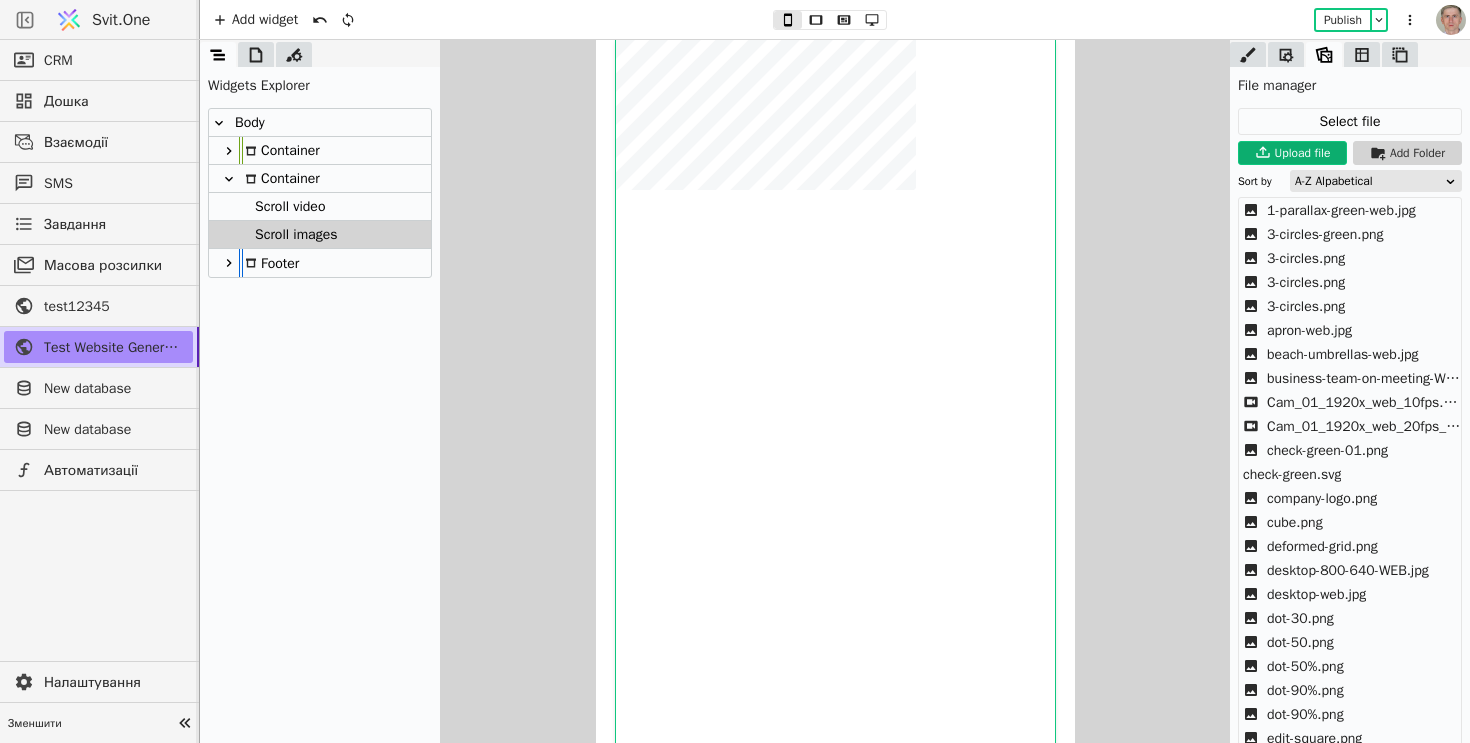 click on "A-Z Alpabetical" at bounding box center [1369, 181] 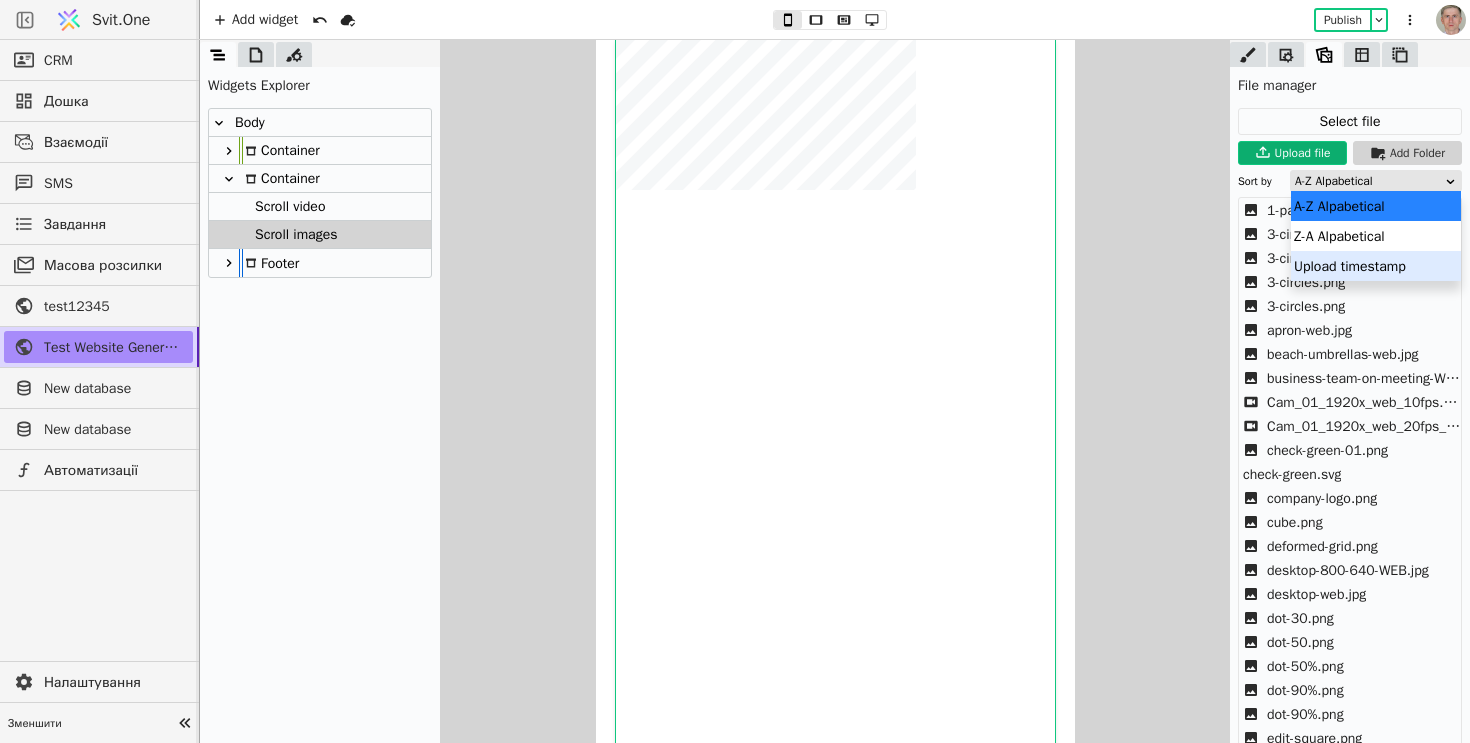 click on "Upload timestamp" at bounding box center (1376, 266) 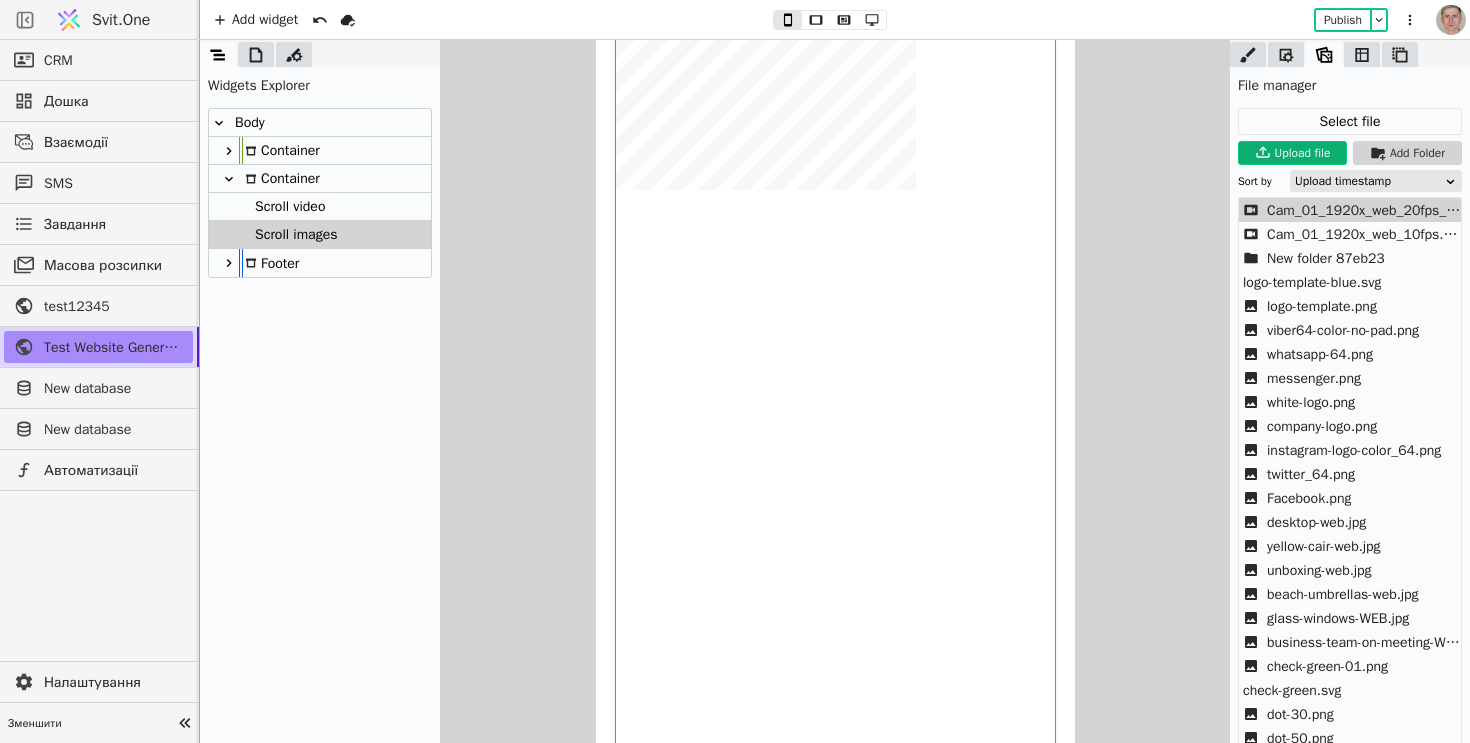 click on "Cam_01_1920x_web_20fps_crf33.webm" at bounding box center [1364, 210] 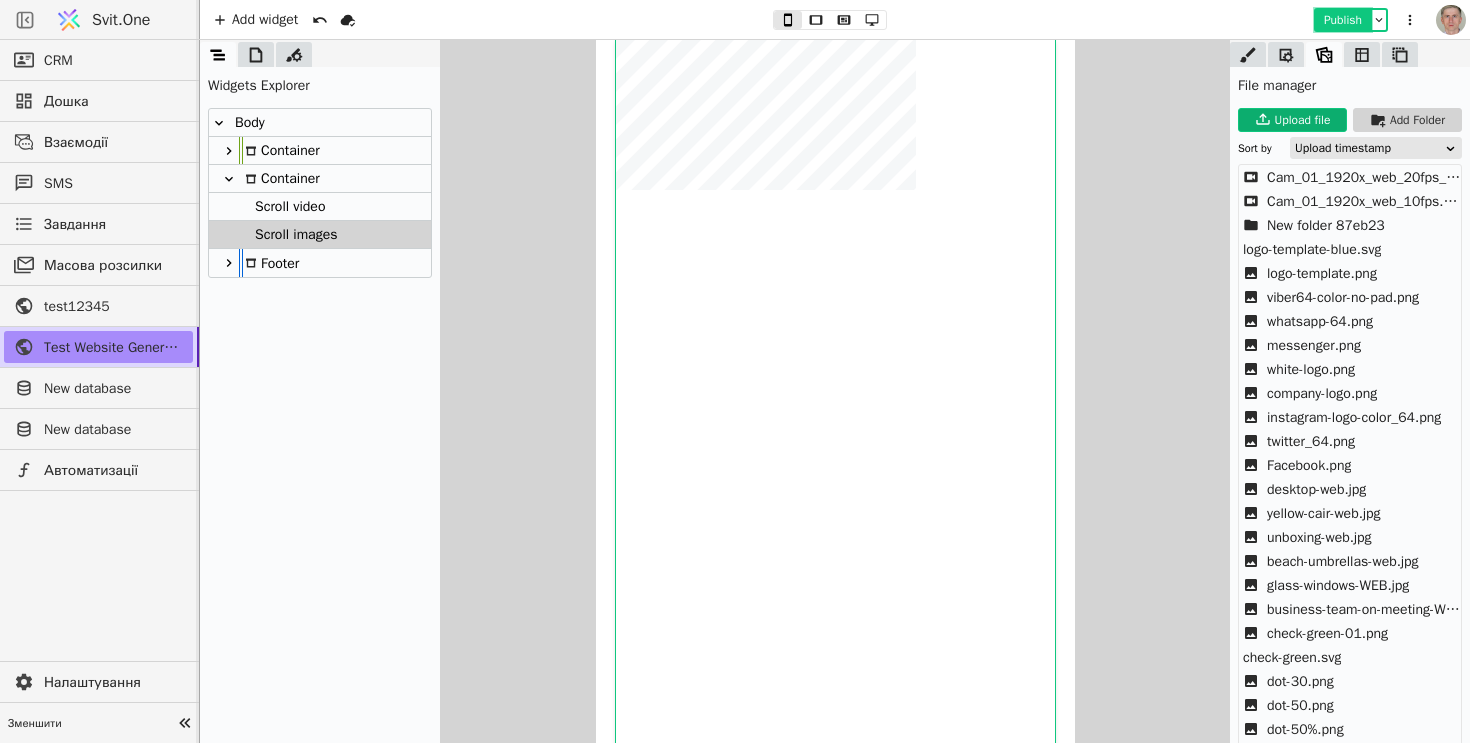 click on "Publish" at bounding box center [1343, 20] 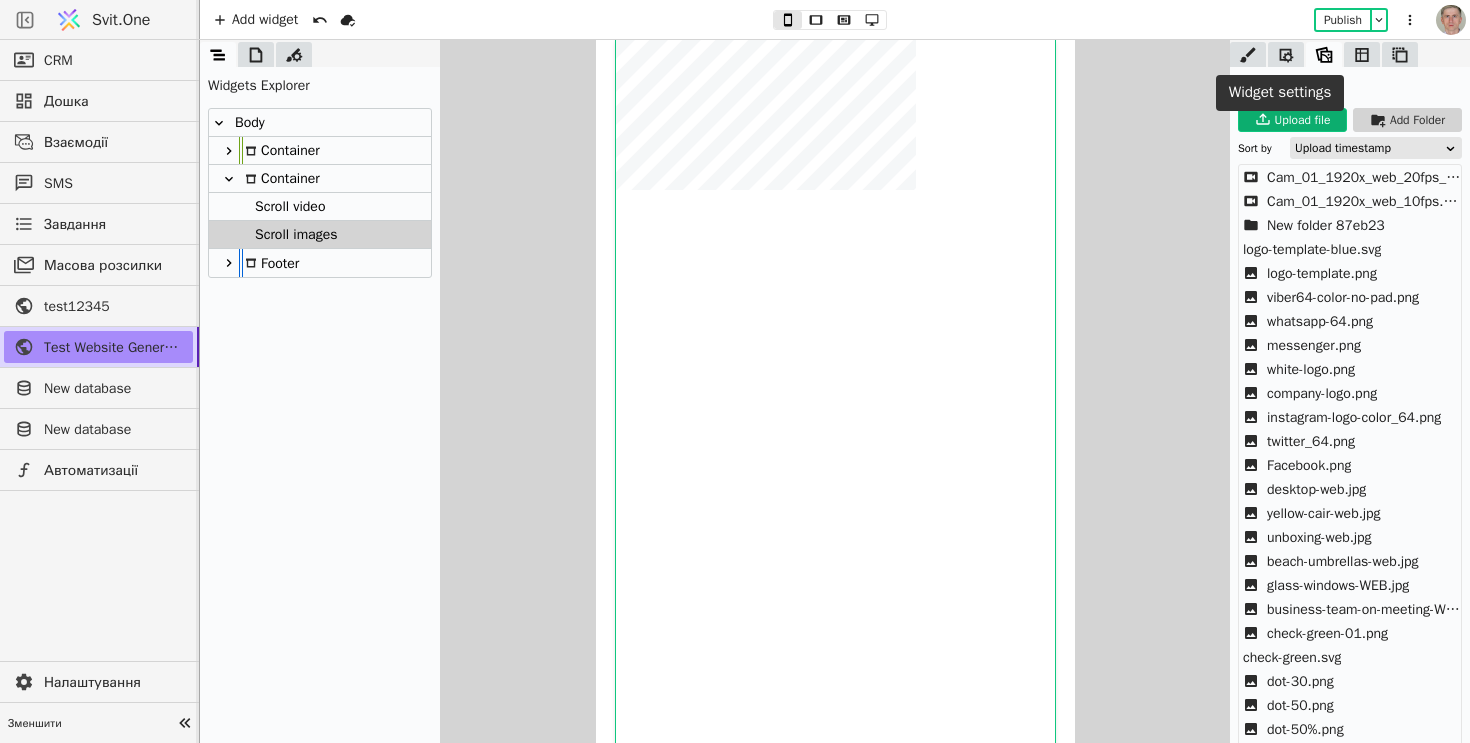 click 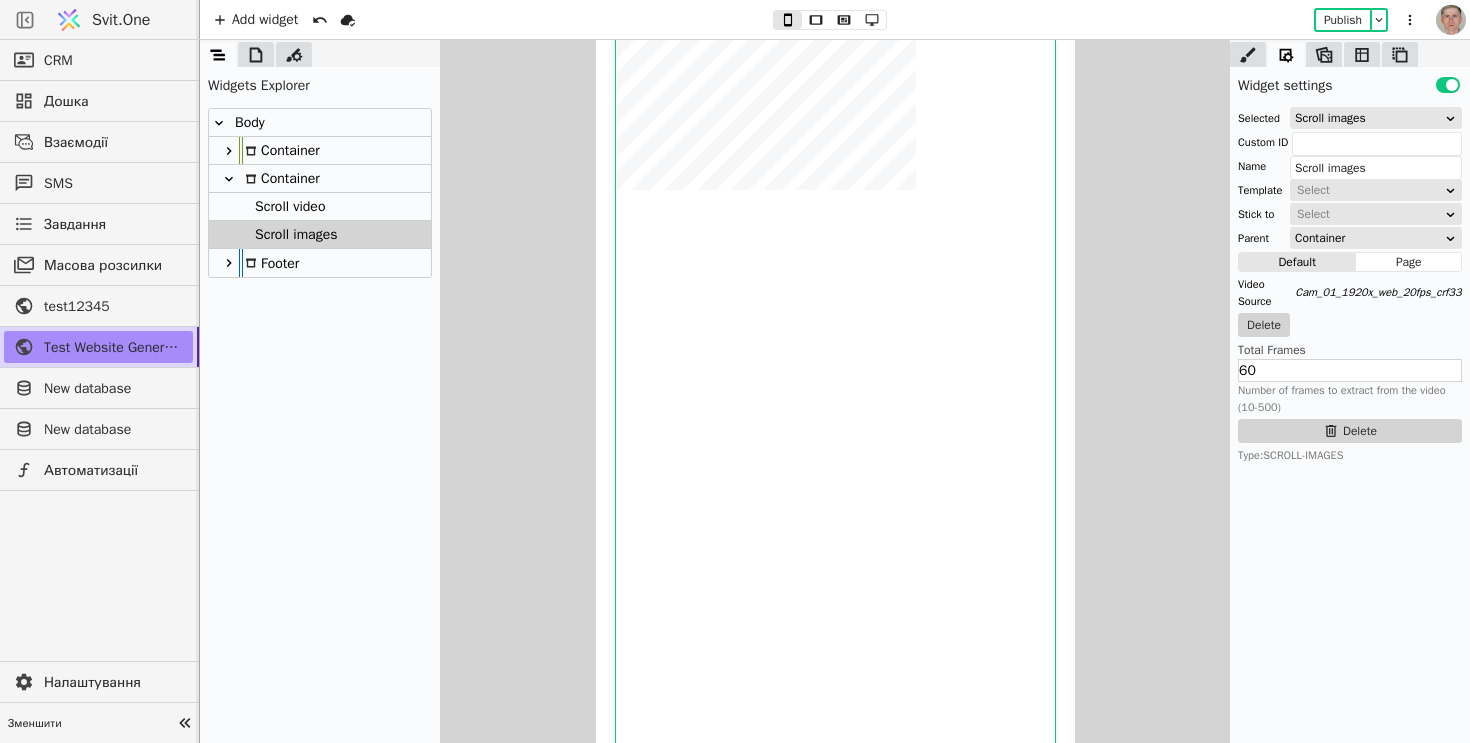 drag, startPoint x: 1267, startPoint y: 377, endPoint x: 1181, endPoint y: 376, distance: 86.00581 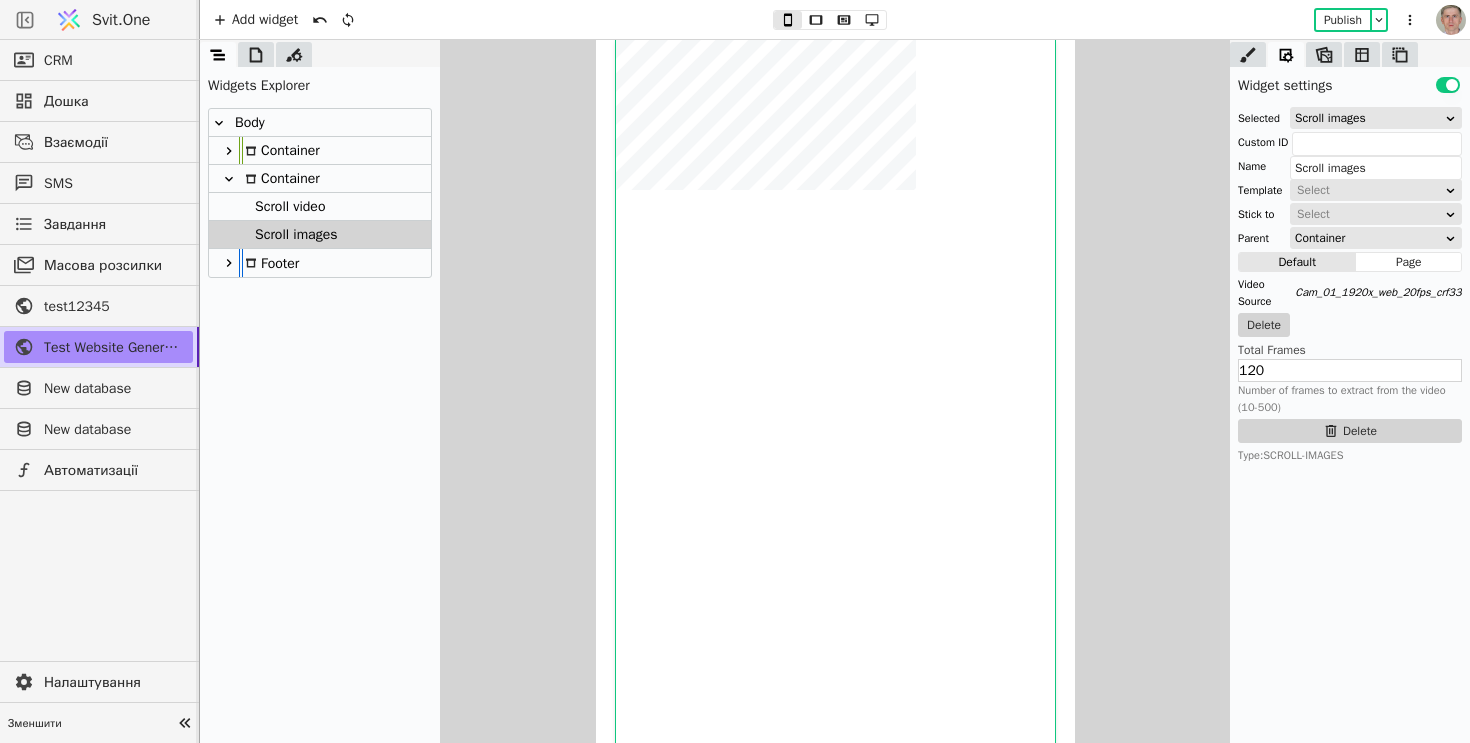 type on "120" 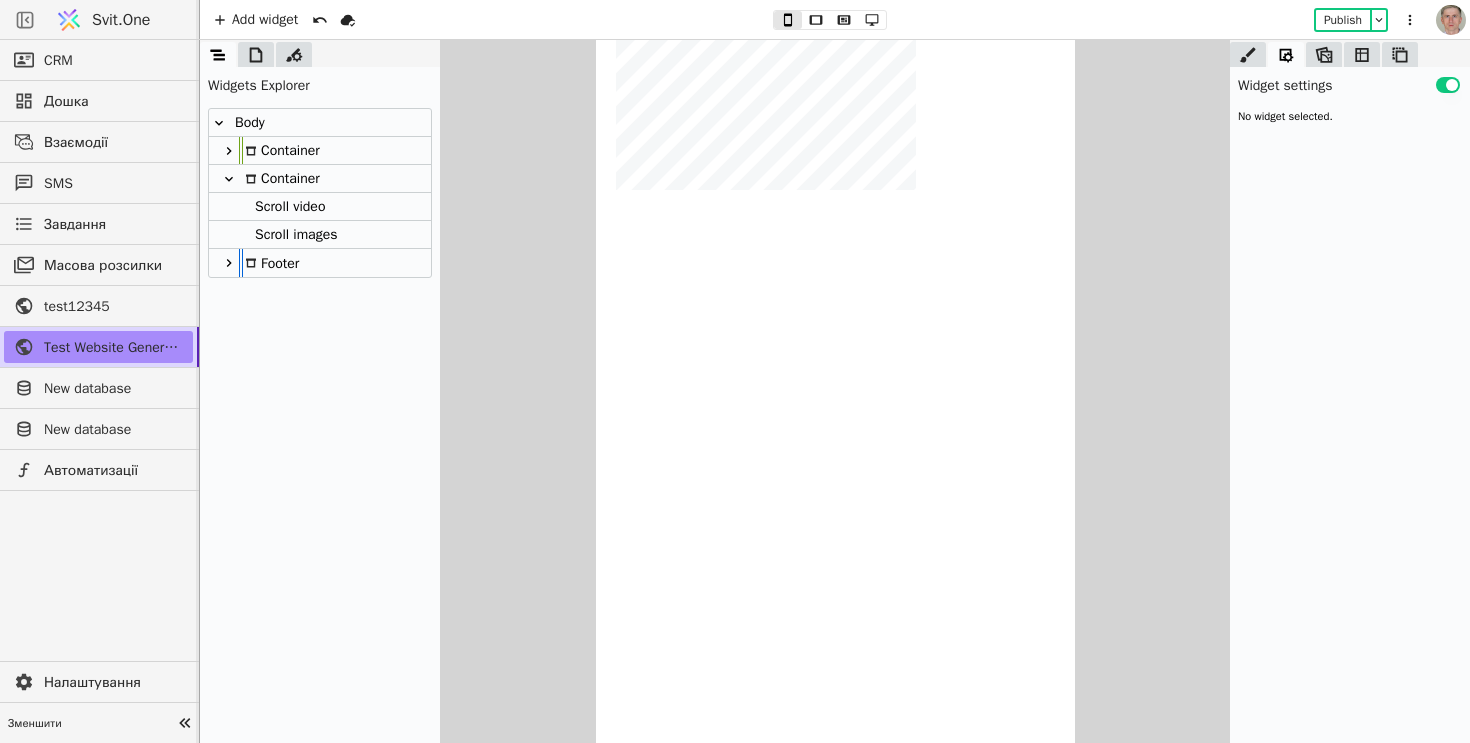 click at bounding box center [1286, 54] 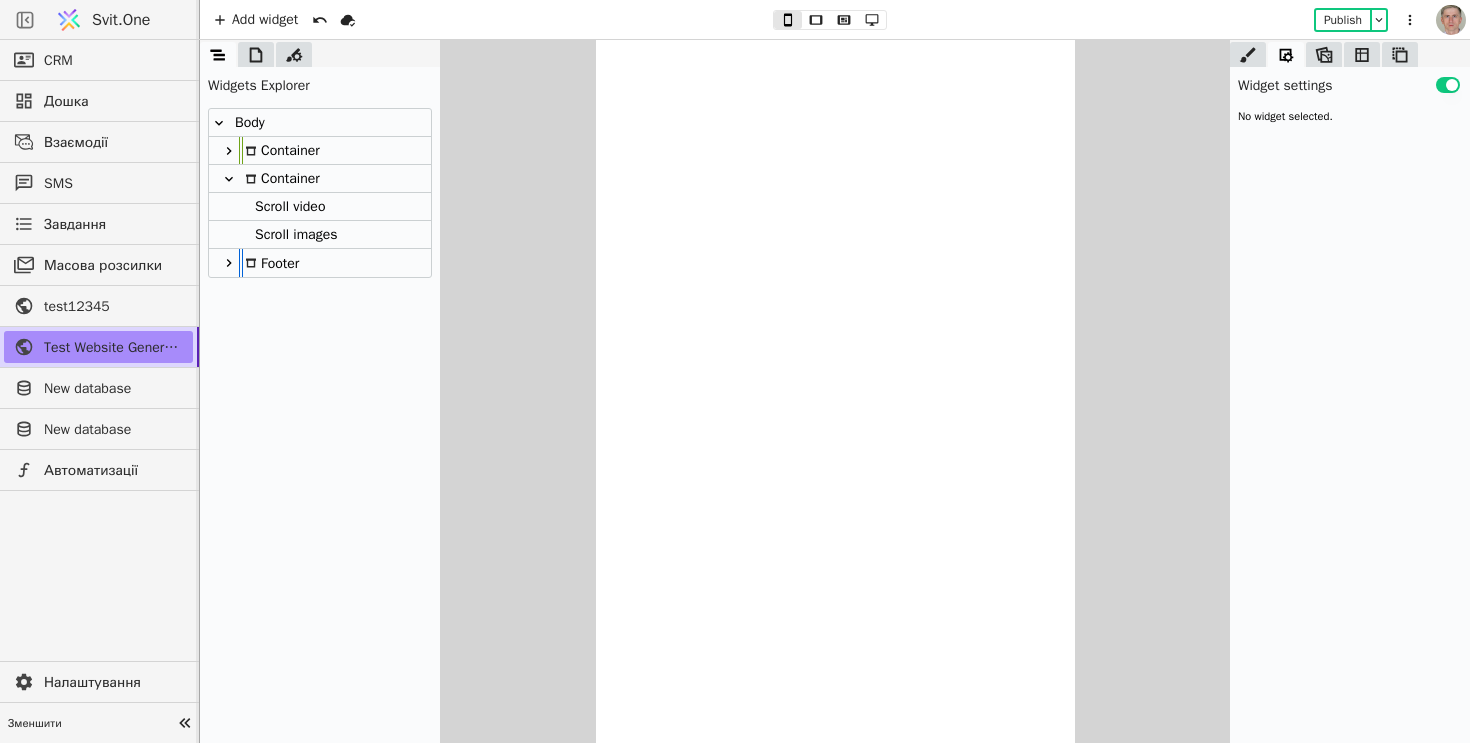 scroll, scrollTop: 176, scrollLeft: 0, axis: vertical 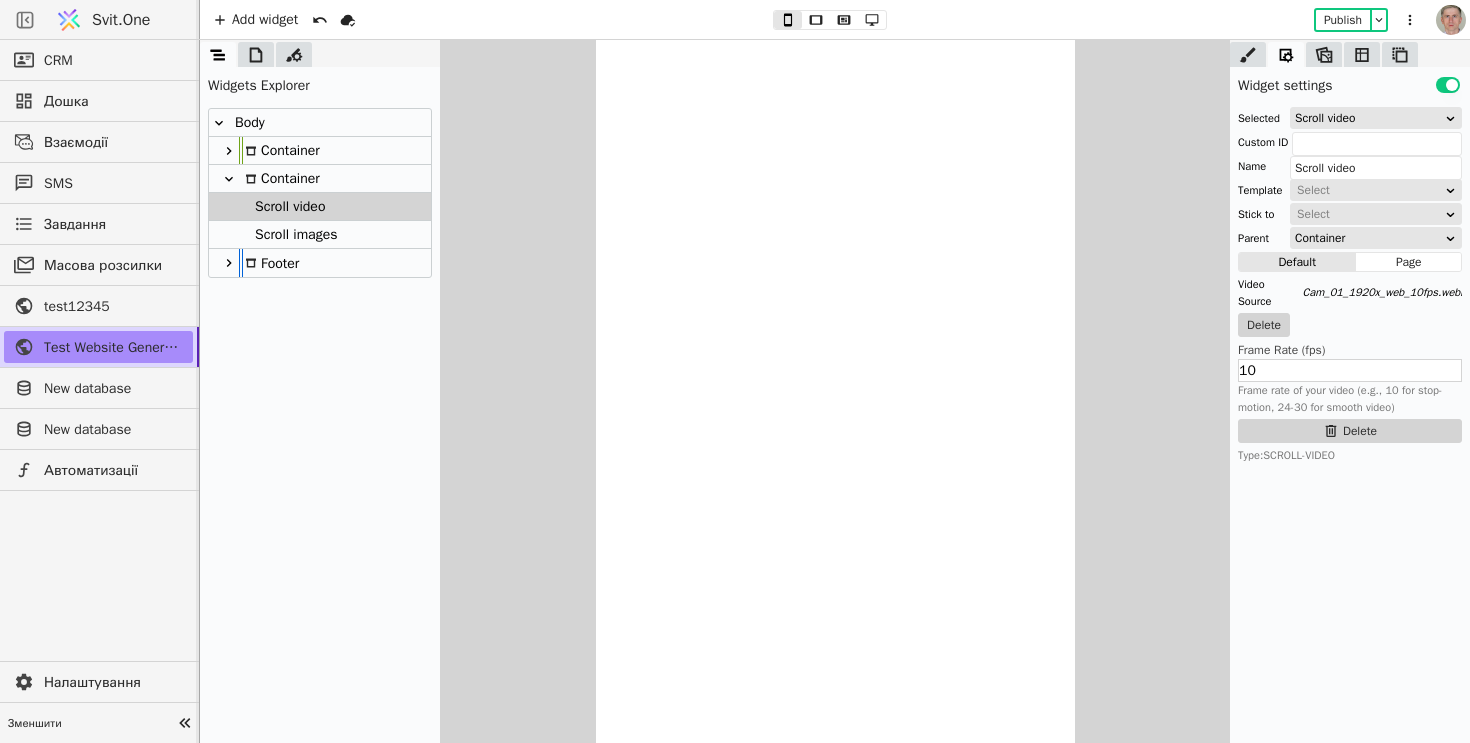 click on "Scroll images" at bounding box center [293, 234] 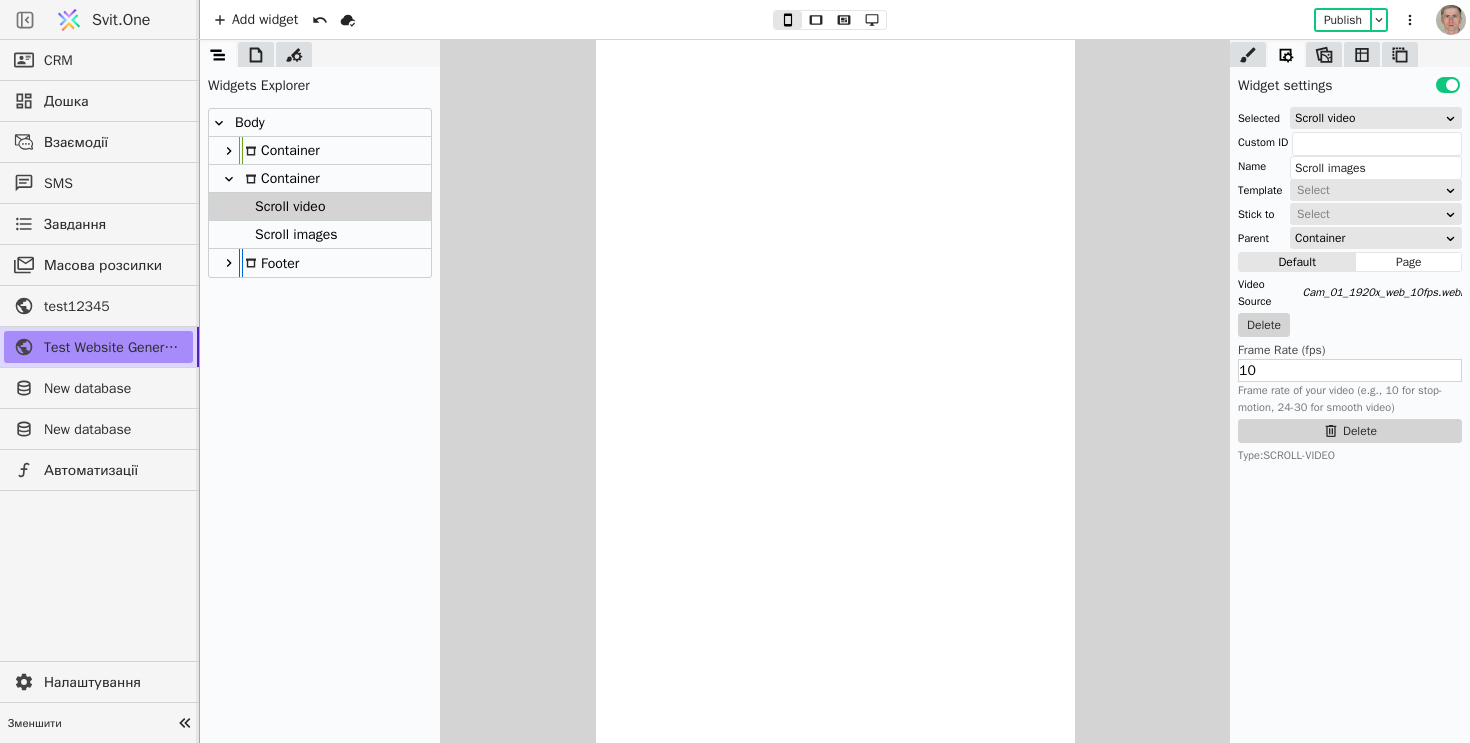 scroll, scrollTop: 3176, scrollLeft: 0, axis: vertical 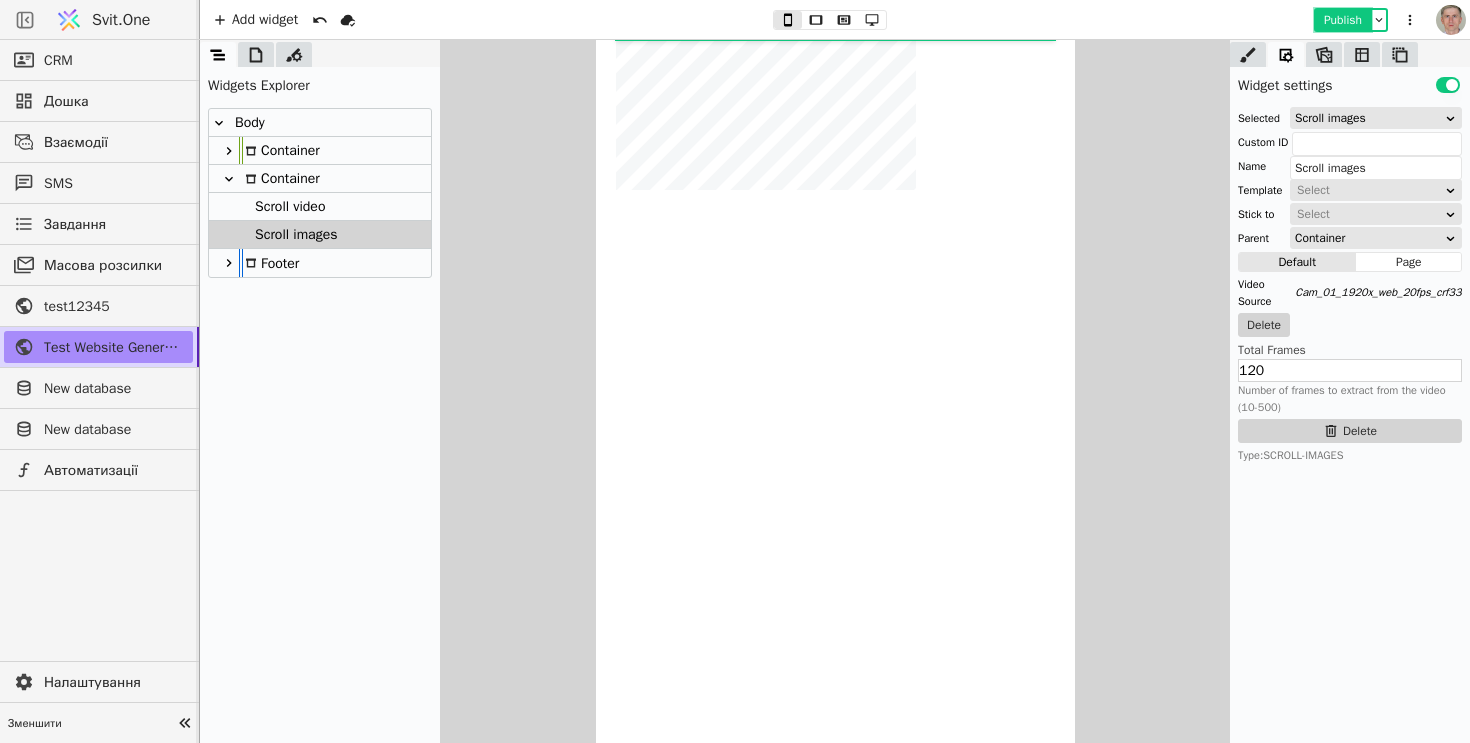 click on "Publish" at bounding box center (1343, 20) 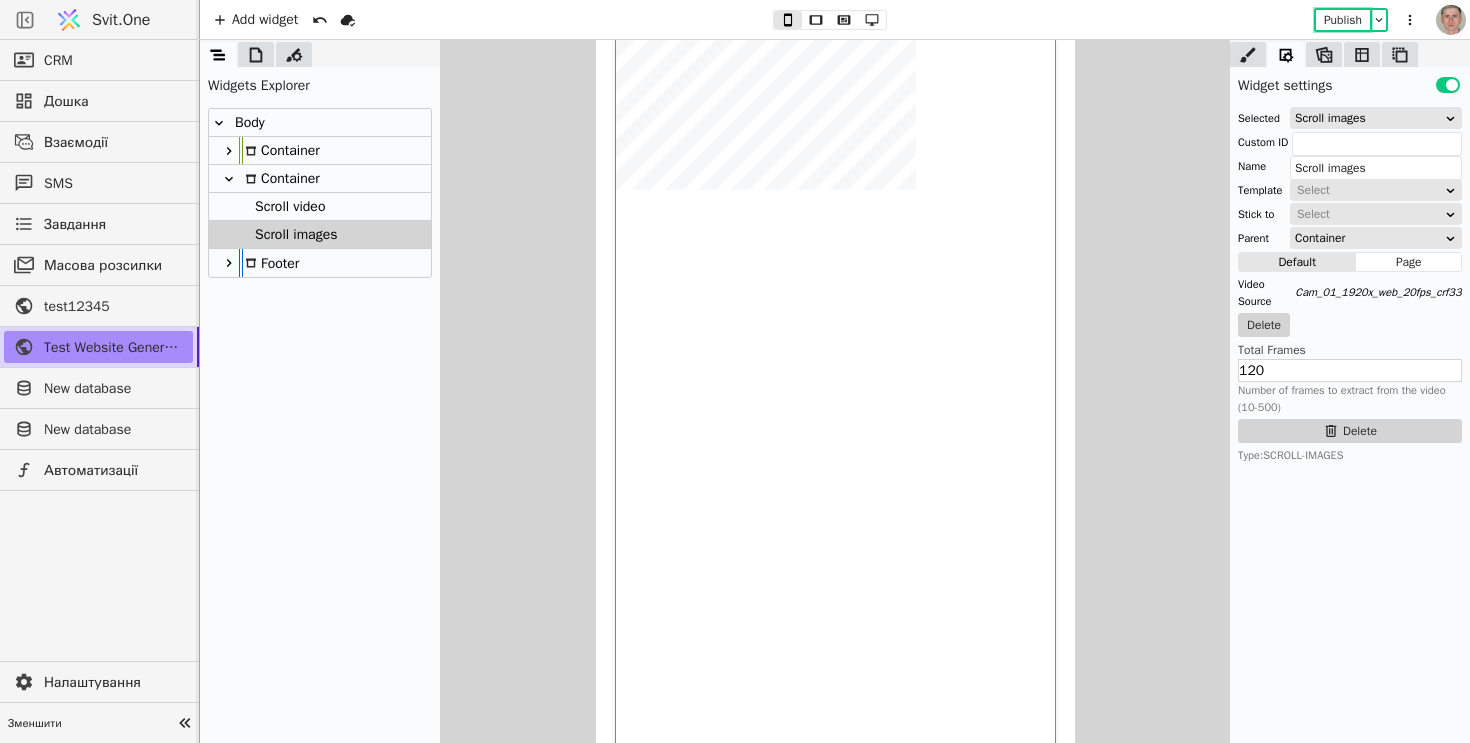 click on "Scroll video" at bounding box center [287, 206] 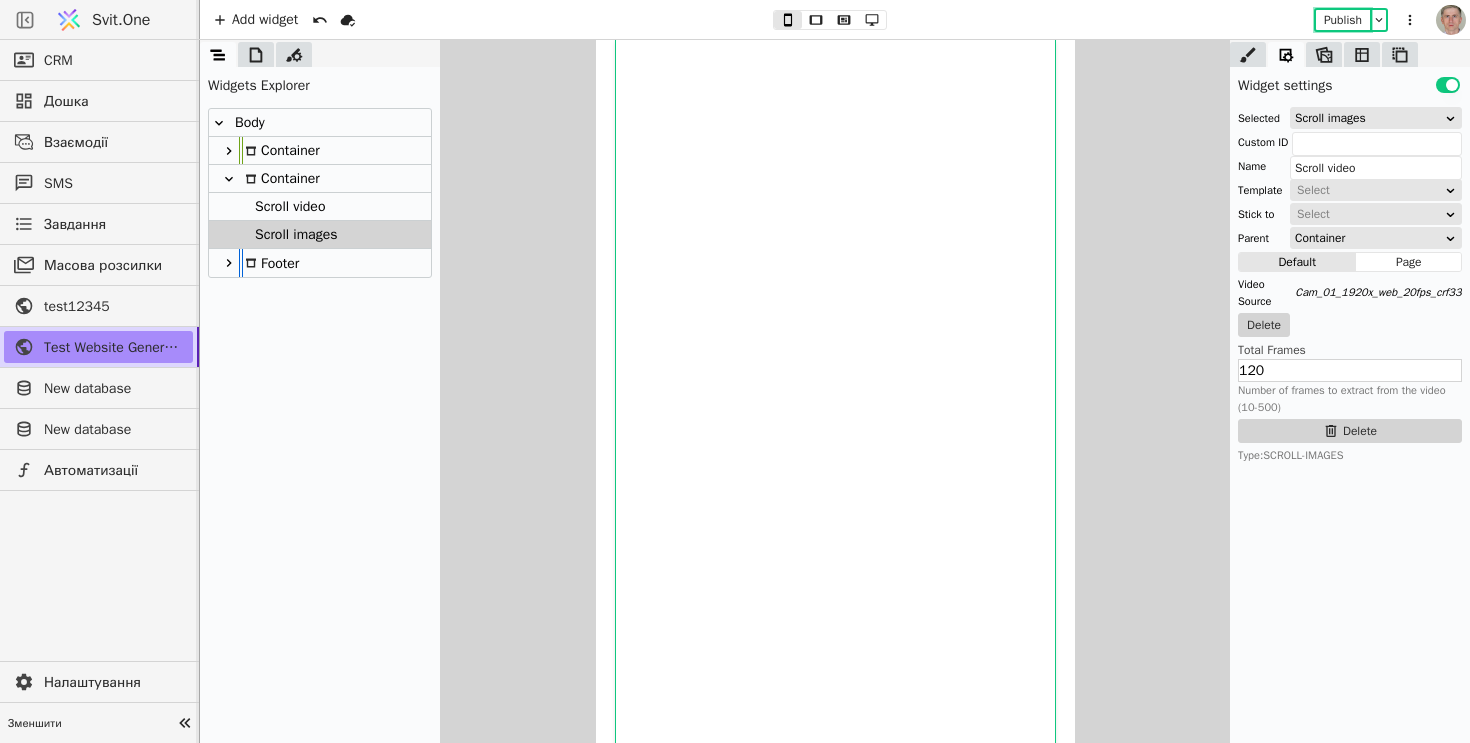 scroll, scrollTop: 176, scrollLeft: 0, axis: vertical 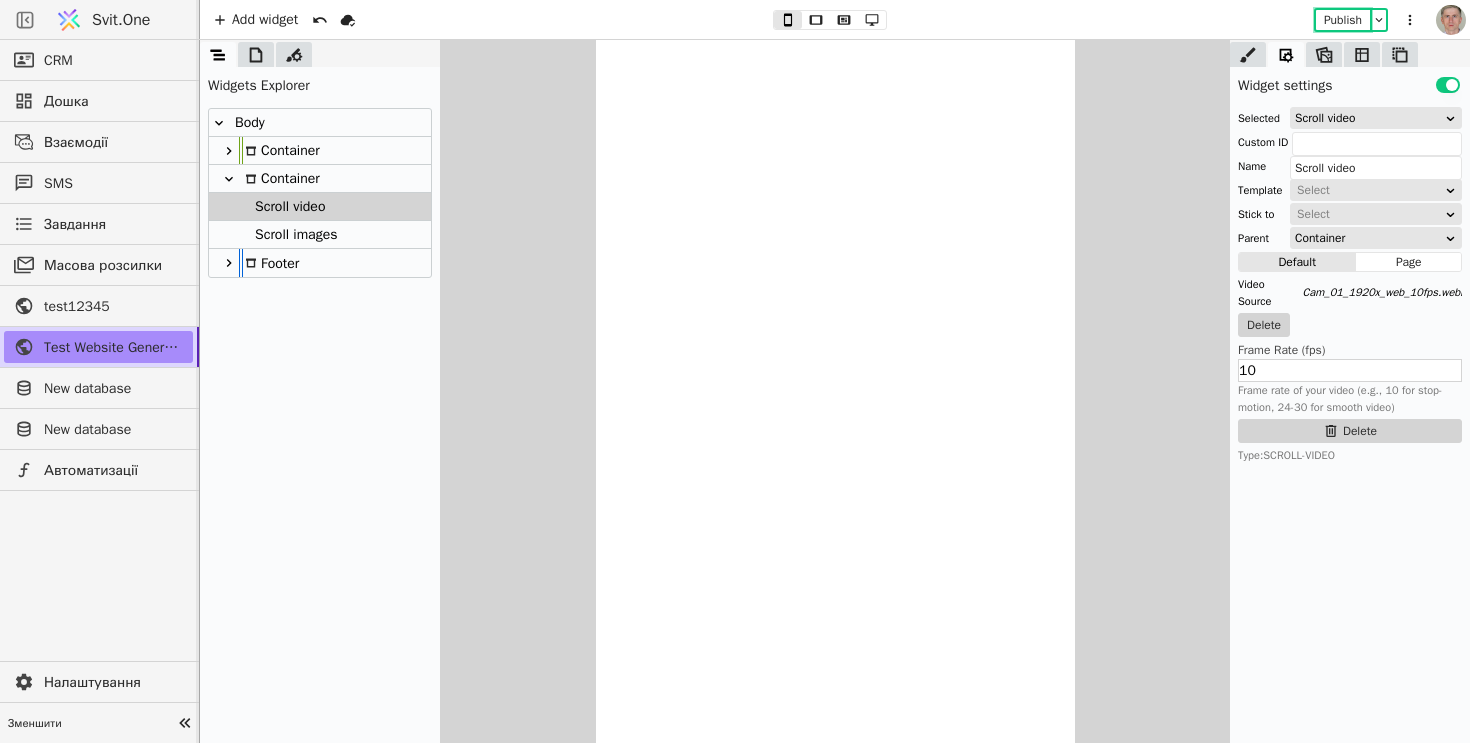 click on "Container" at bounding box center (320, 179) 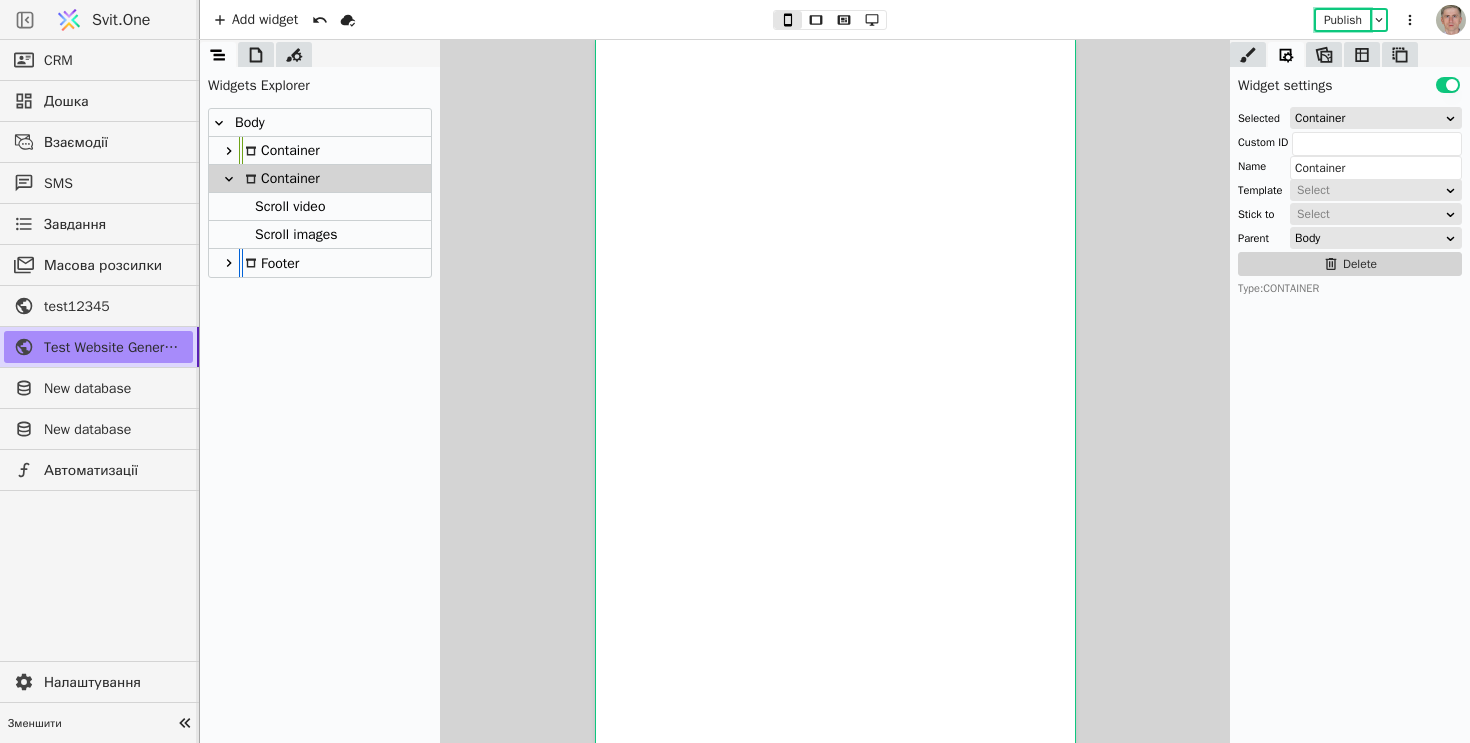 scroll, scrollTop: 76, scrollLeft: 0, axis: vertical 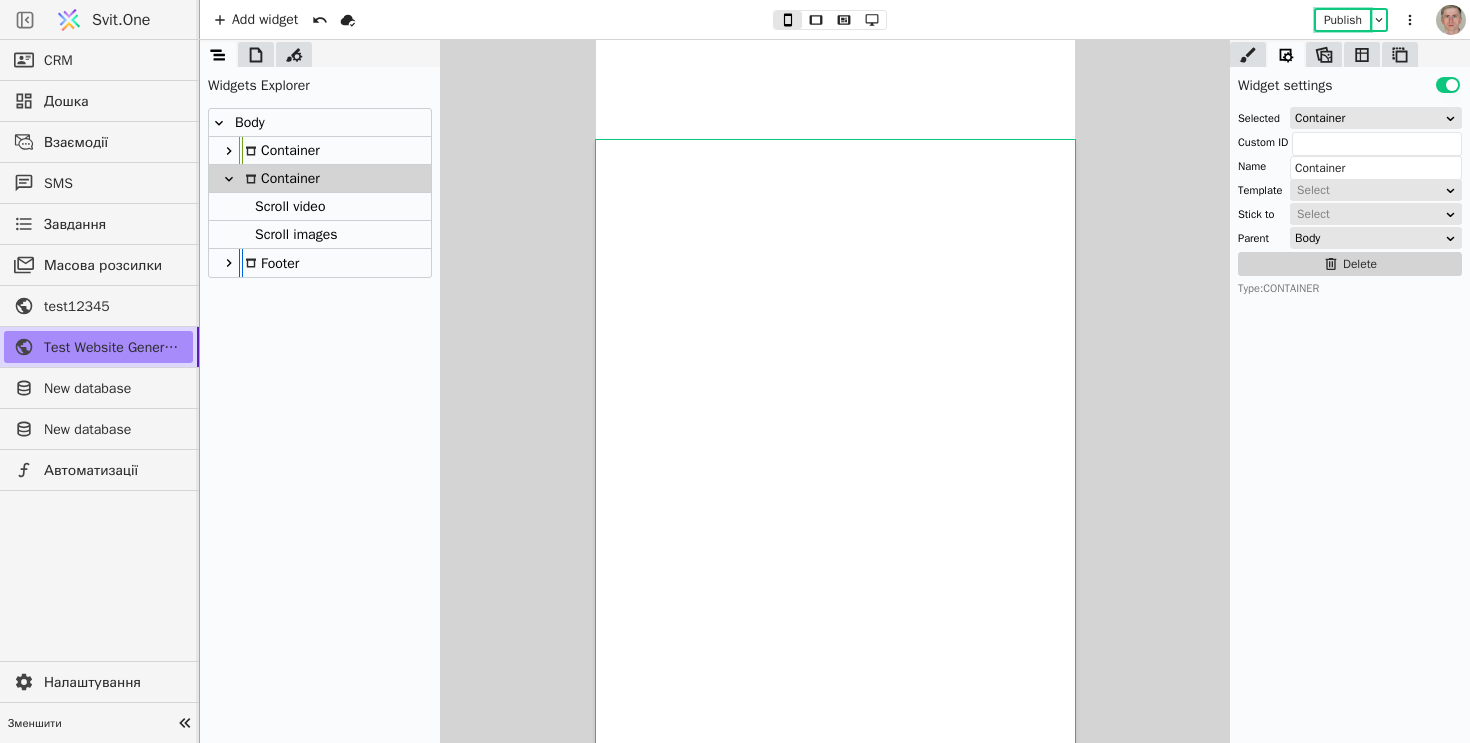 click on "Scroll video" at bounding box center [287, 206] 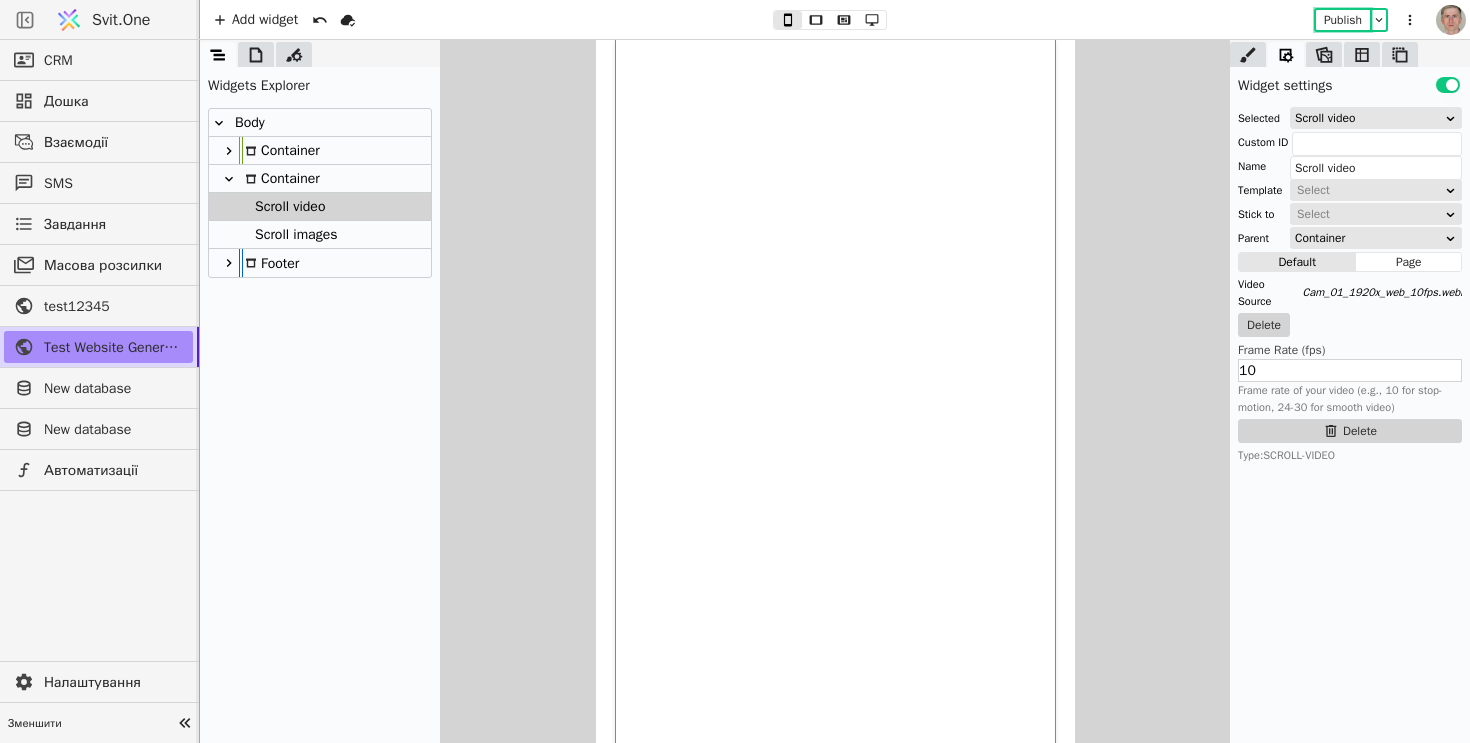 scroll, scrollTop: 176, scrollLeft: 0, axis: vertical 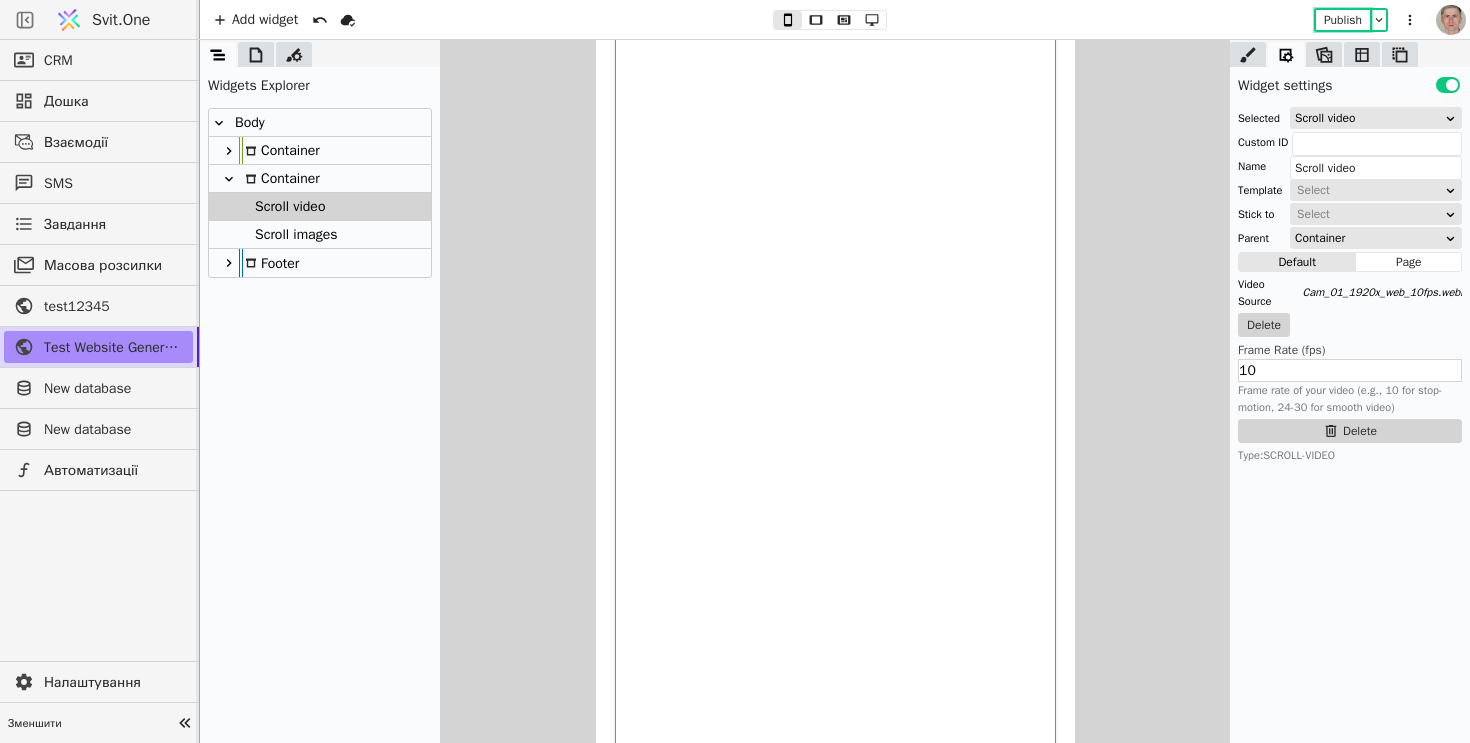 click on "Container" at bounding box center (320, 179) 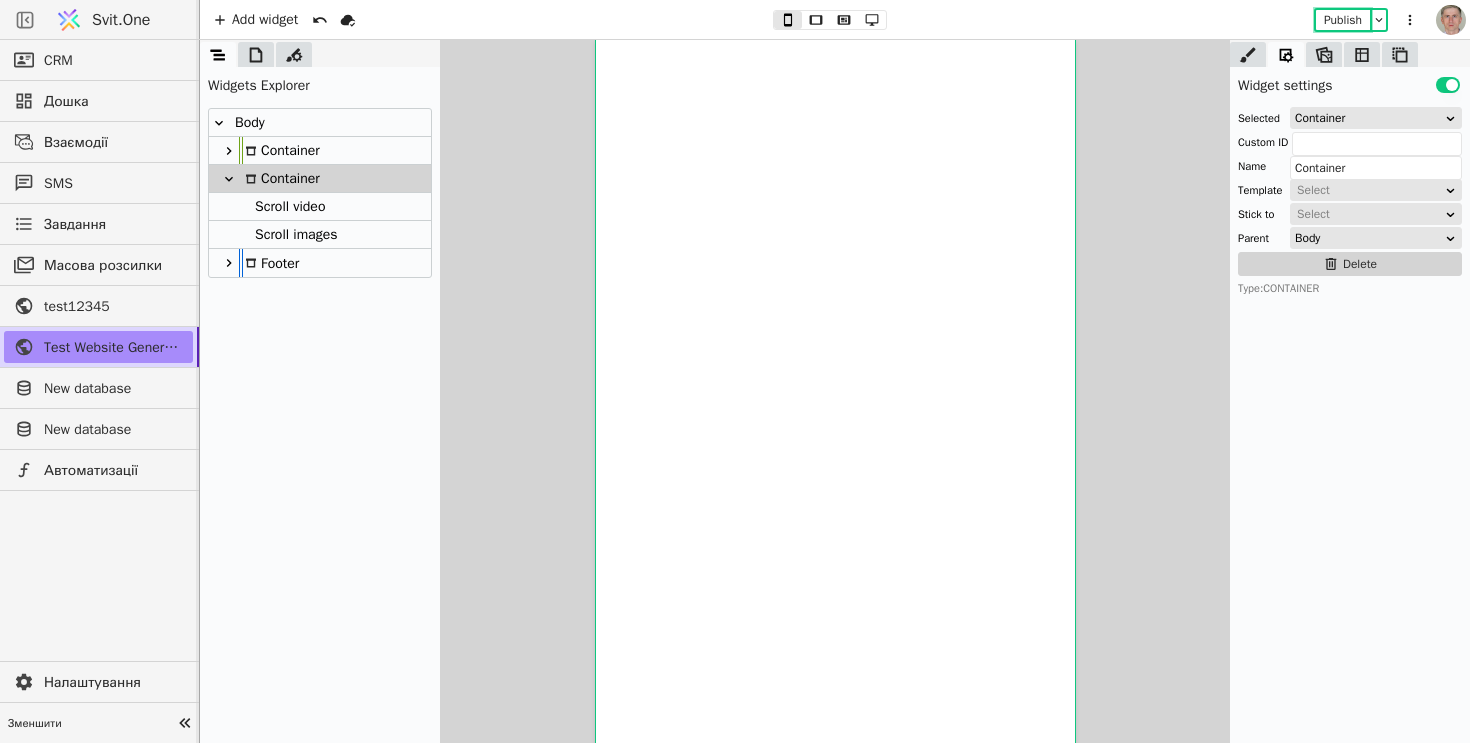 scroll, scrollTop: 76, scrollLeft: 0, axis: vertical 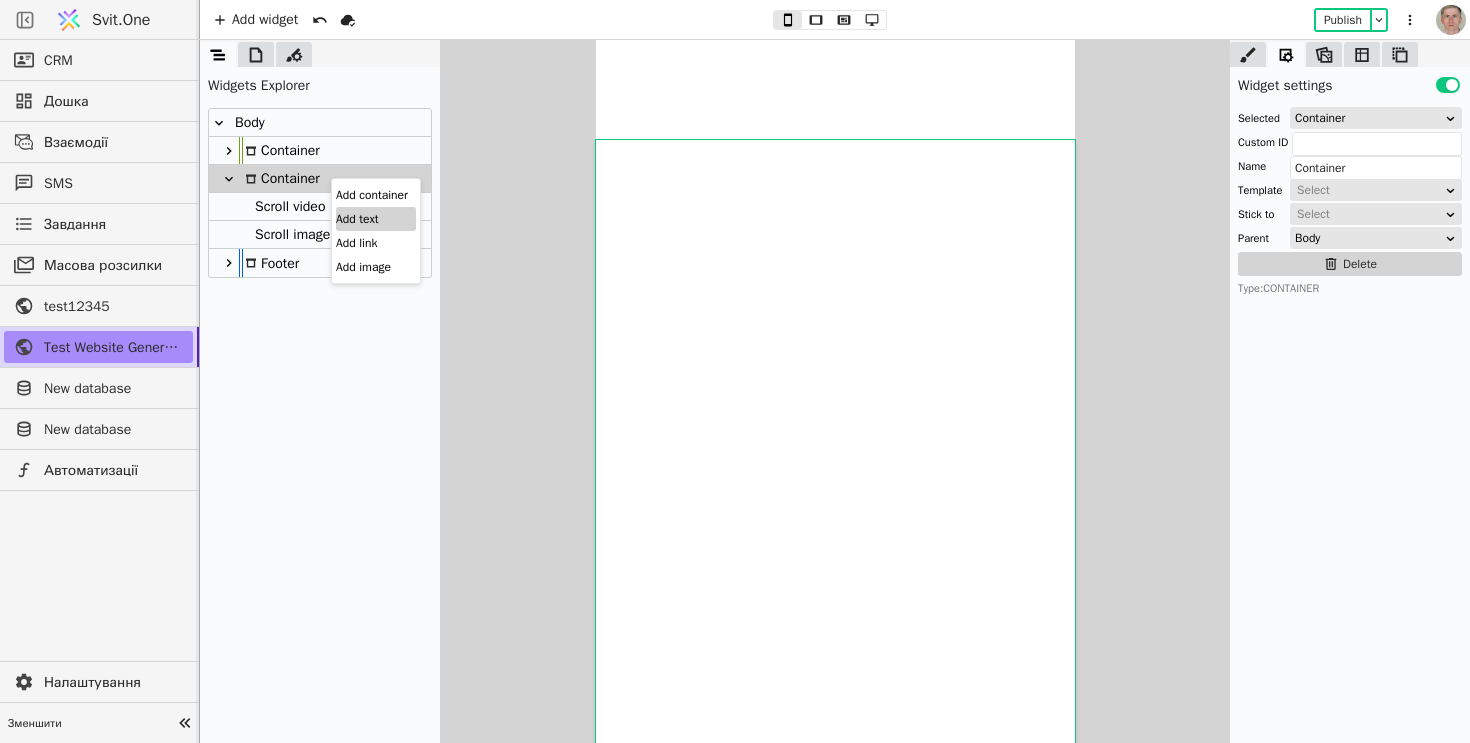 click on "Add text" at bounding box center [376, 219] 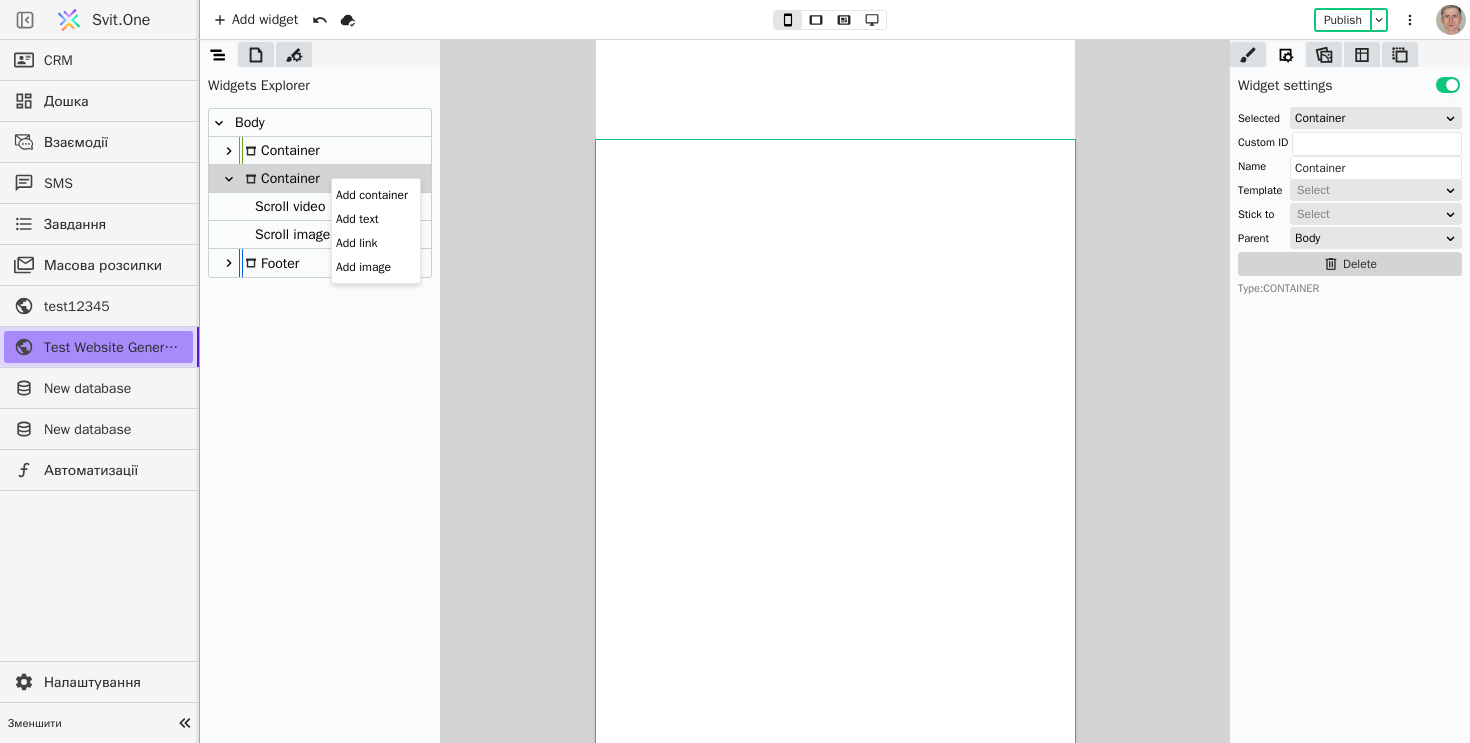 type on "Text" 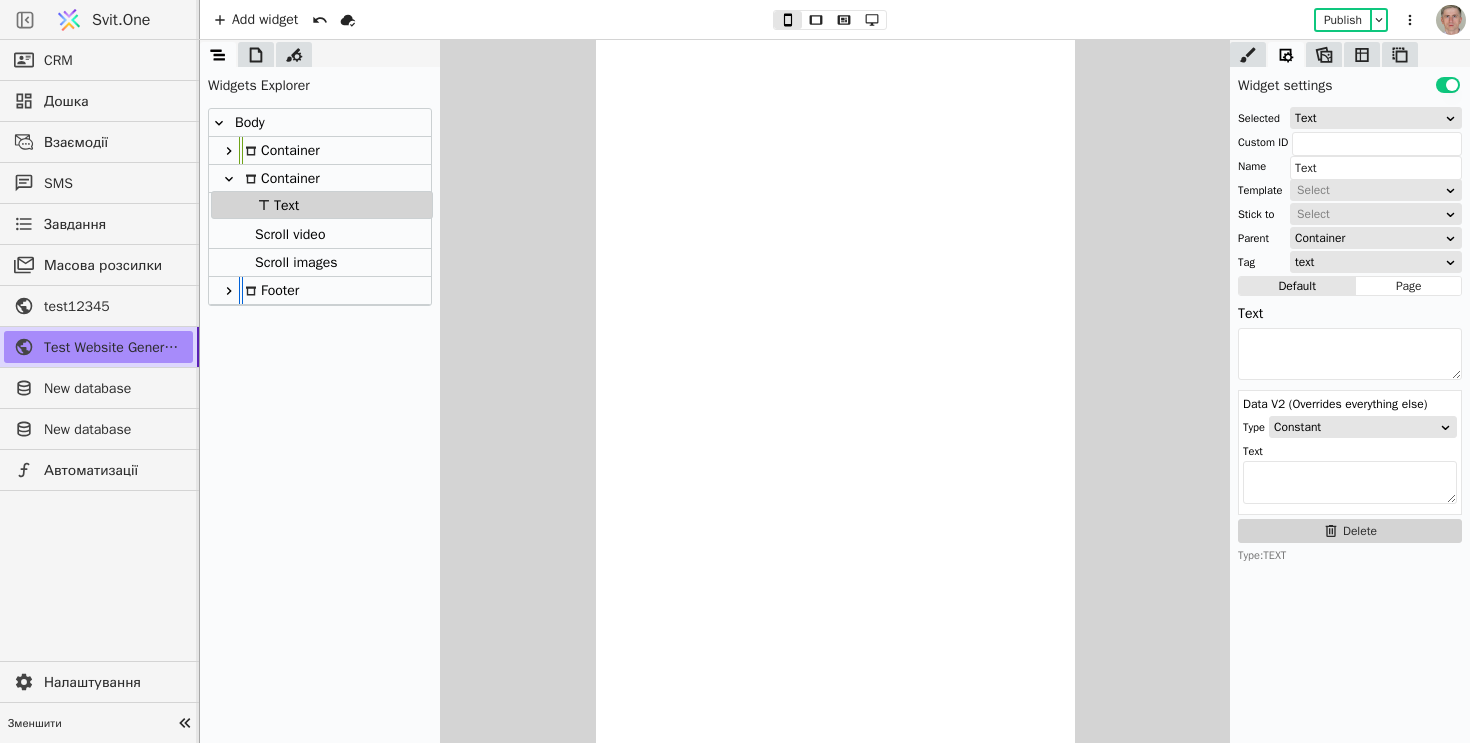 drag, startPoint x: 334, startPoint y: 259, endPoint x: 336, endPoint y: 196, distance: 63.03174 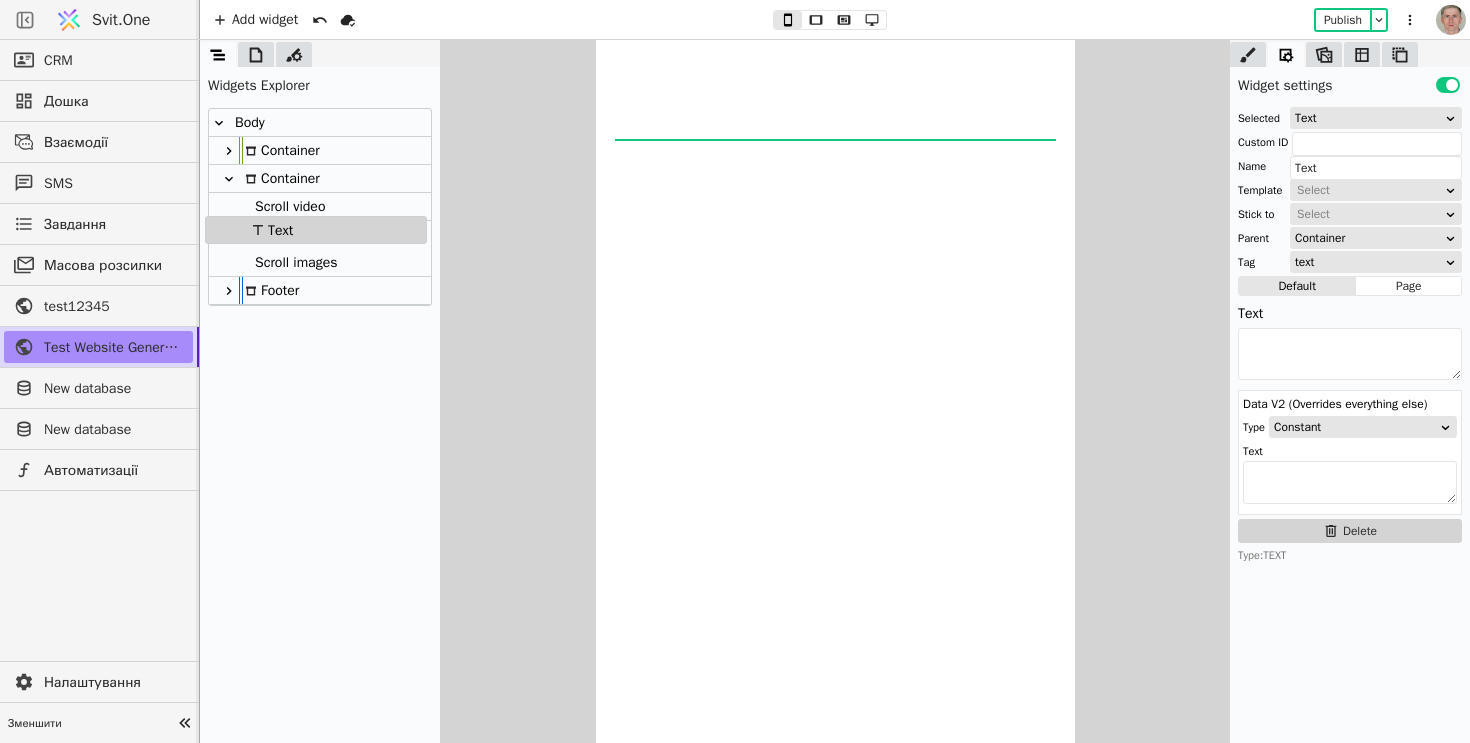drag, startPoint x: 334, startPoint y: 199, endPoint x: 330, endPoint y: 228, distance: 29.274563 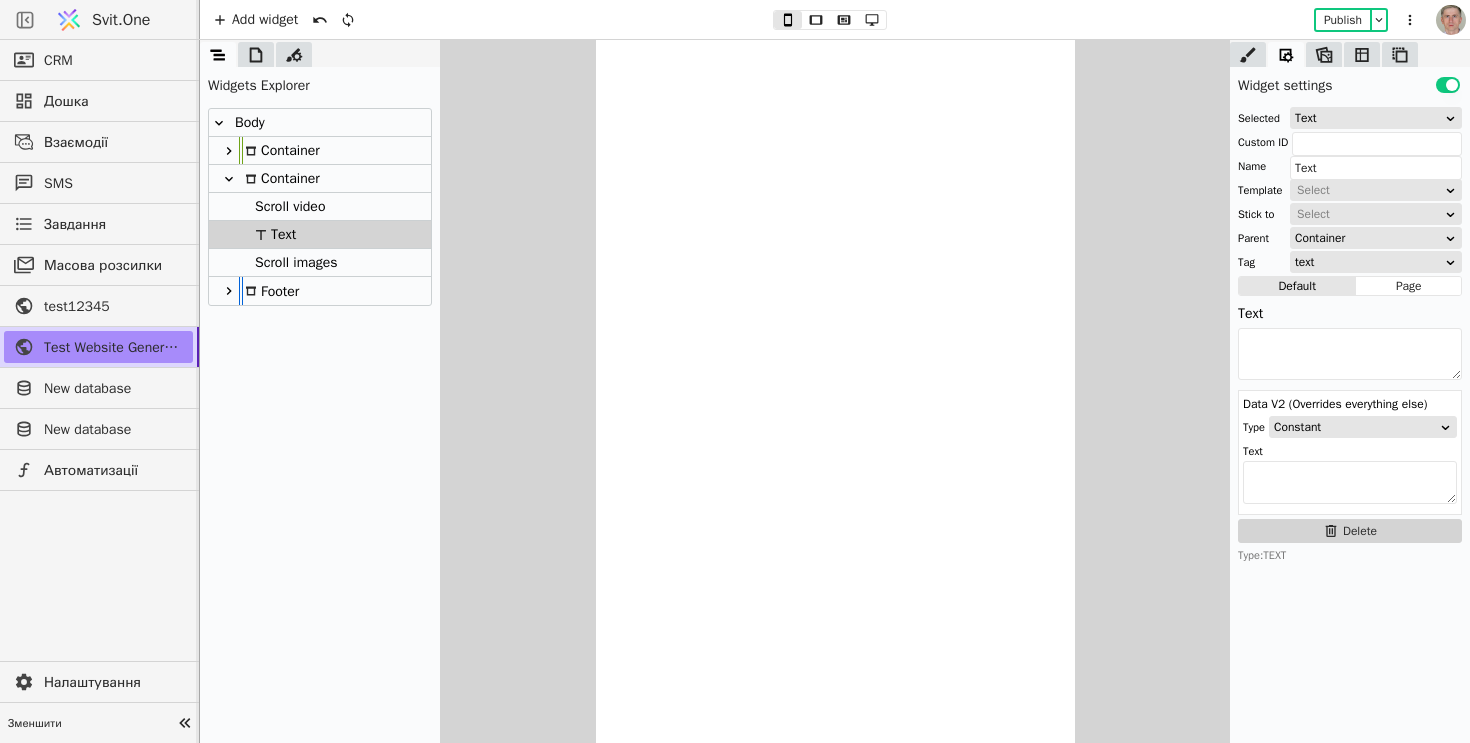 click on "Text" at bounding box center [320, 235] 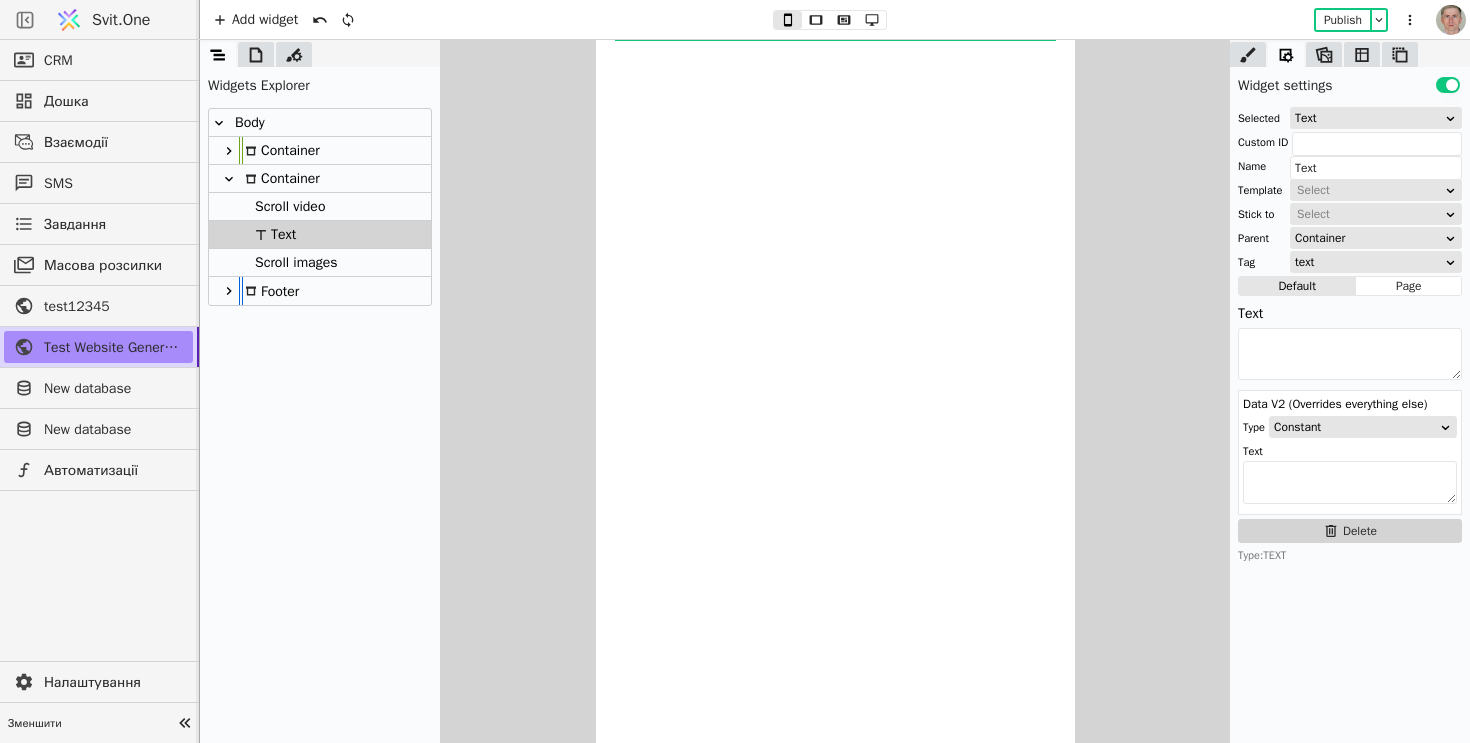 scroll, scrollTop: 3176, scrollLeft: 0, axis: vertical 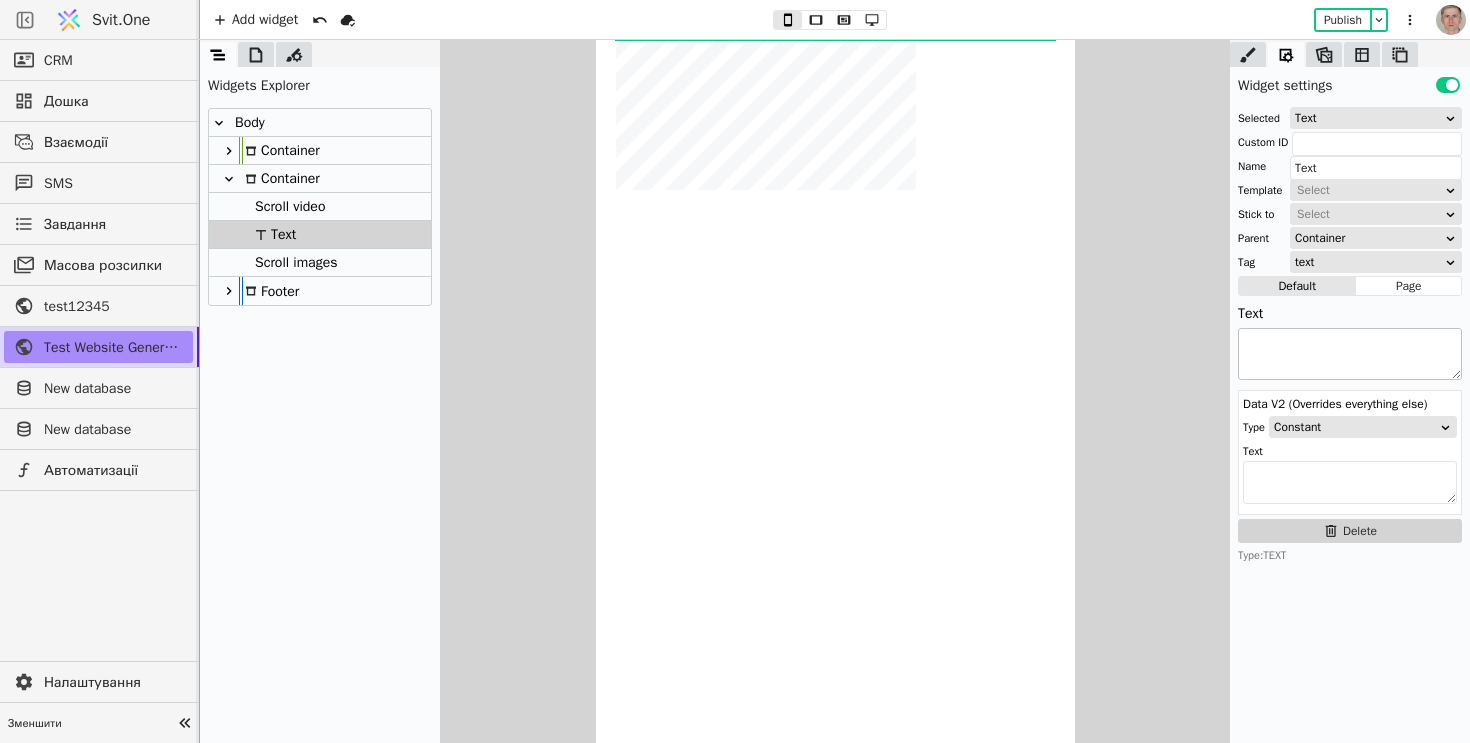 click at bounding box center (1350, 354) 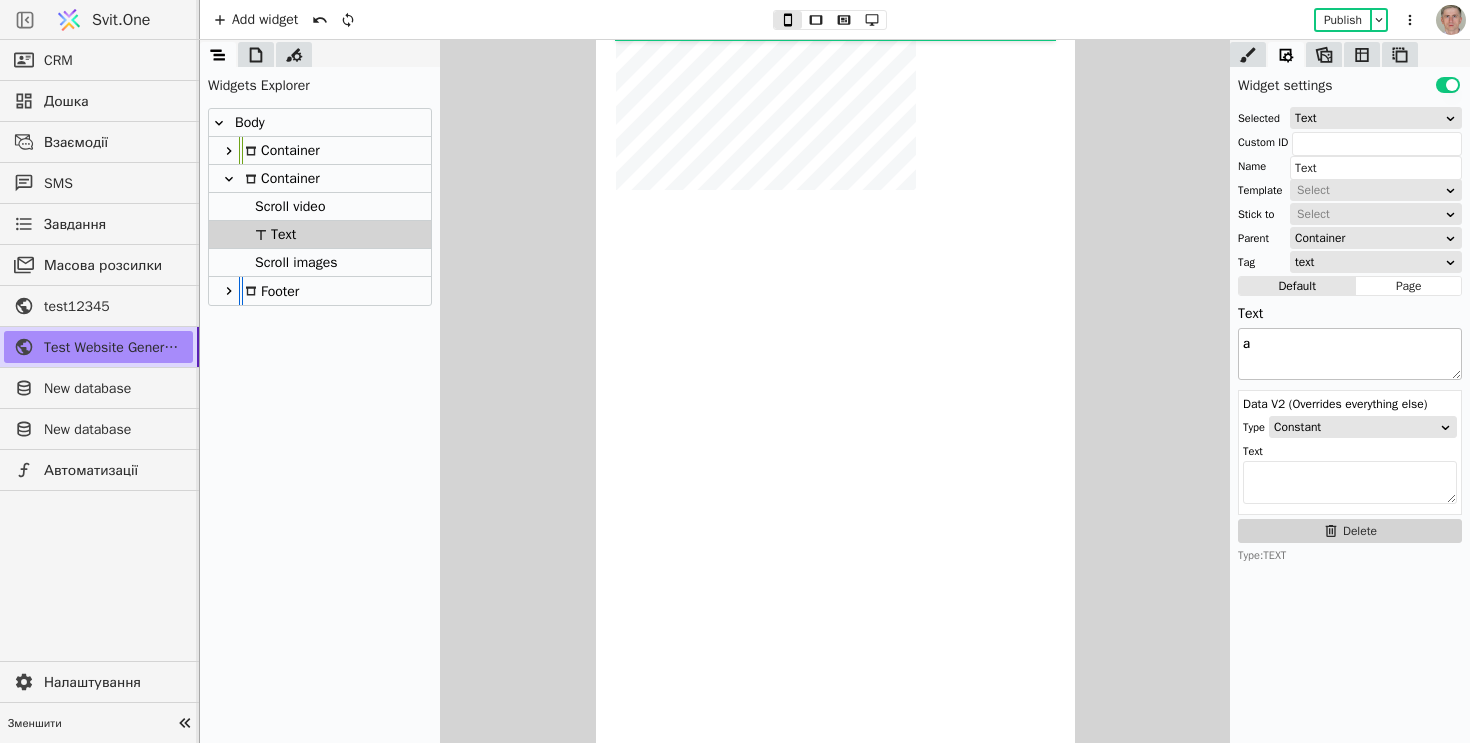 scroll, scrollTop: 3195, scrollLeft: 0, axis: vertical 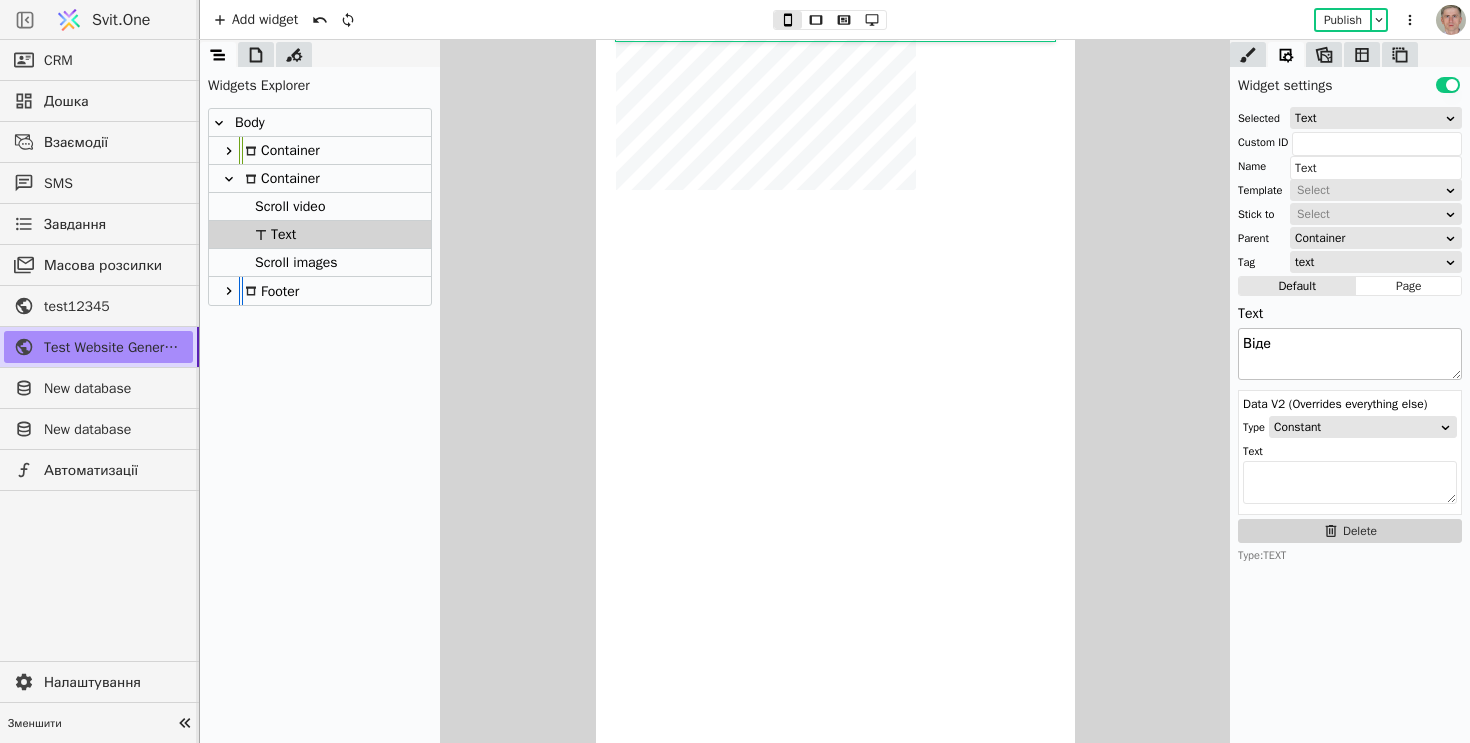type on "Відео" 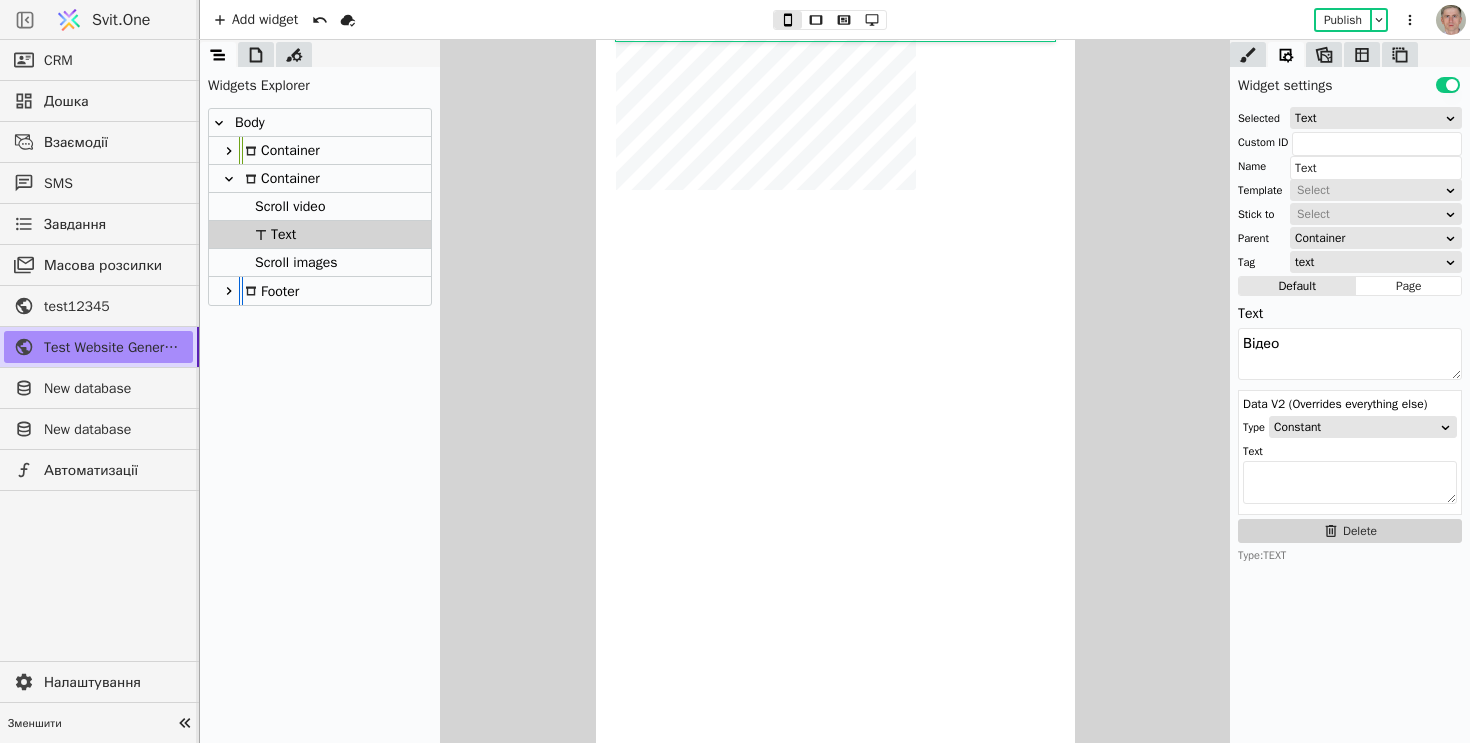 click on "Container" at bounding box center [320, 179] 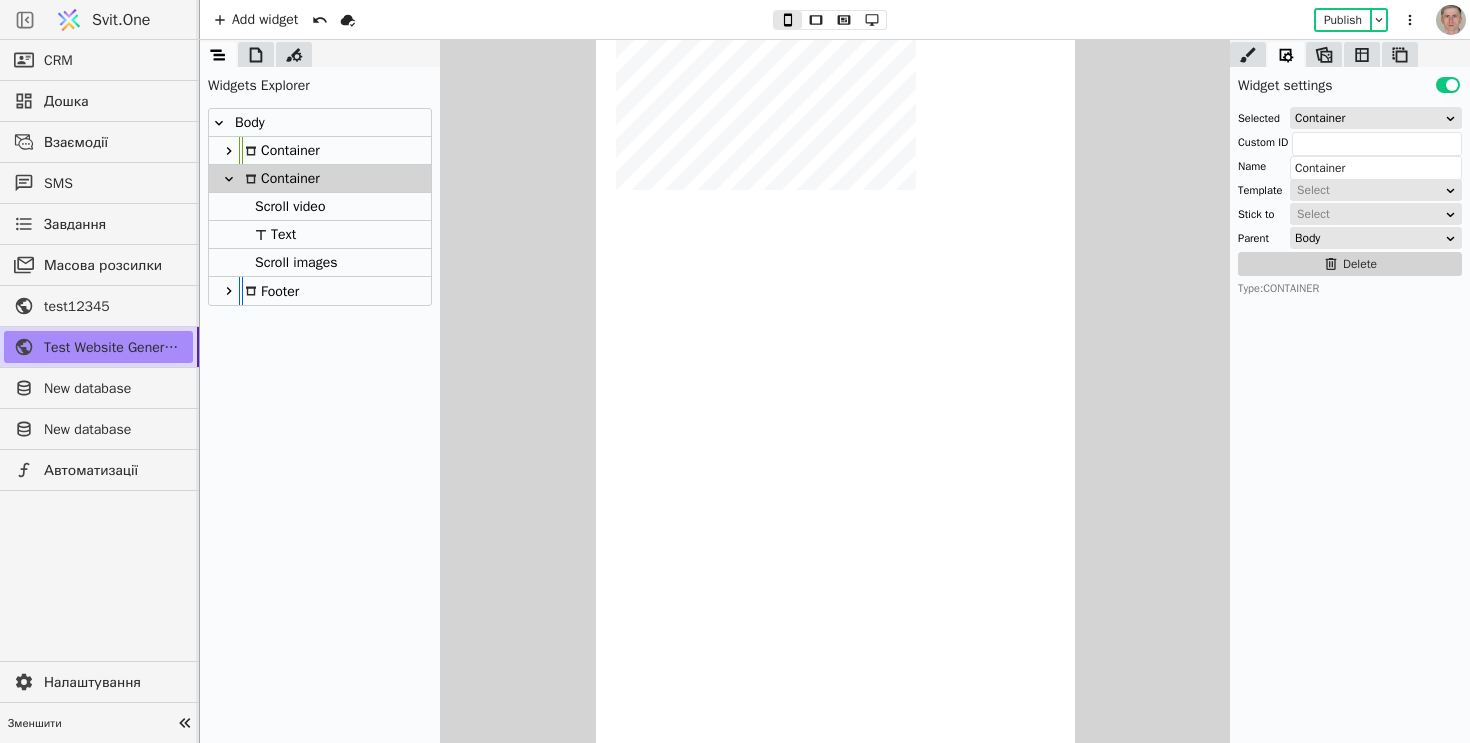 scroll, scrollTop: 76, scrollLeft: 0, axis: vertical 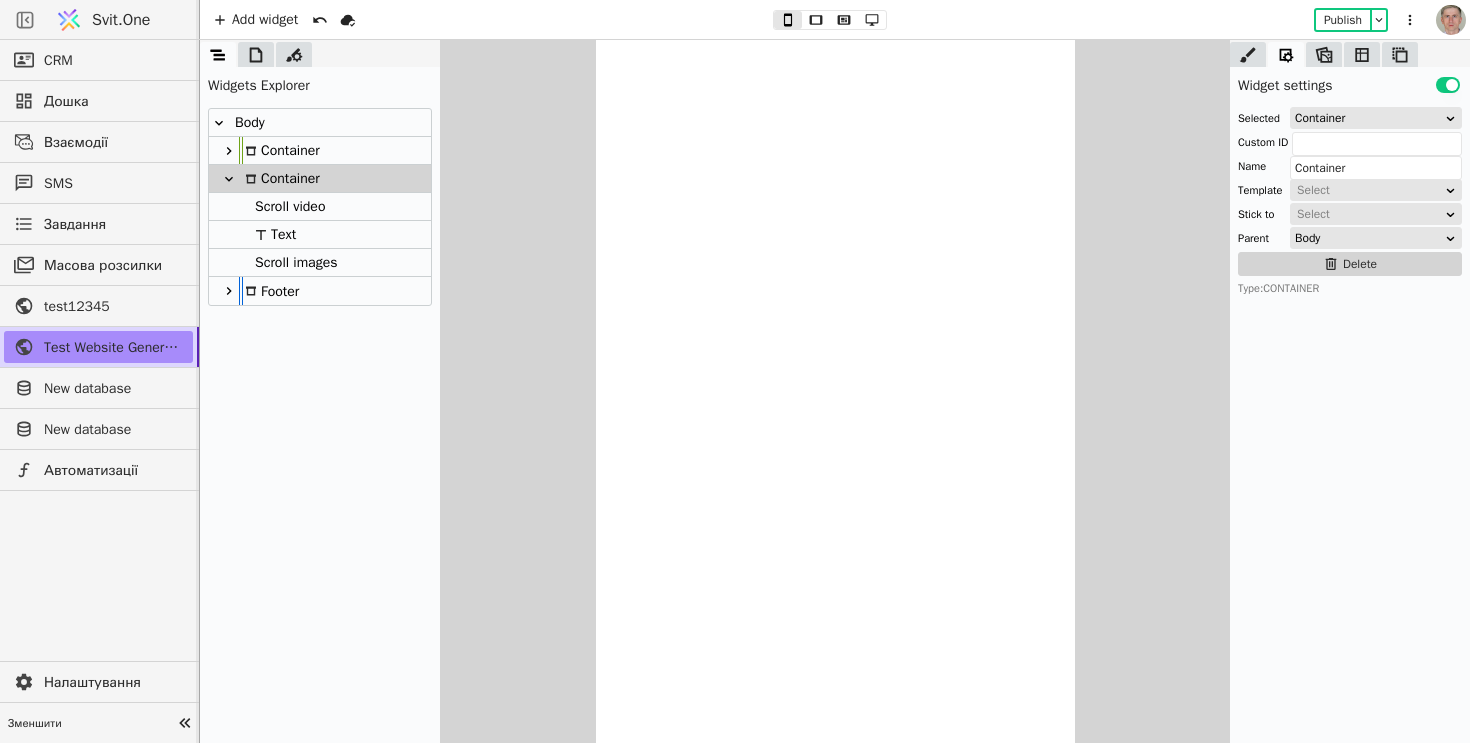 click on "Text" at bounding box center (320, 235) 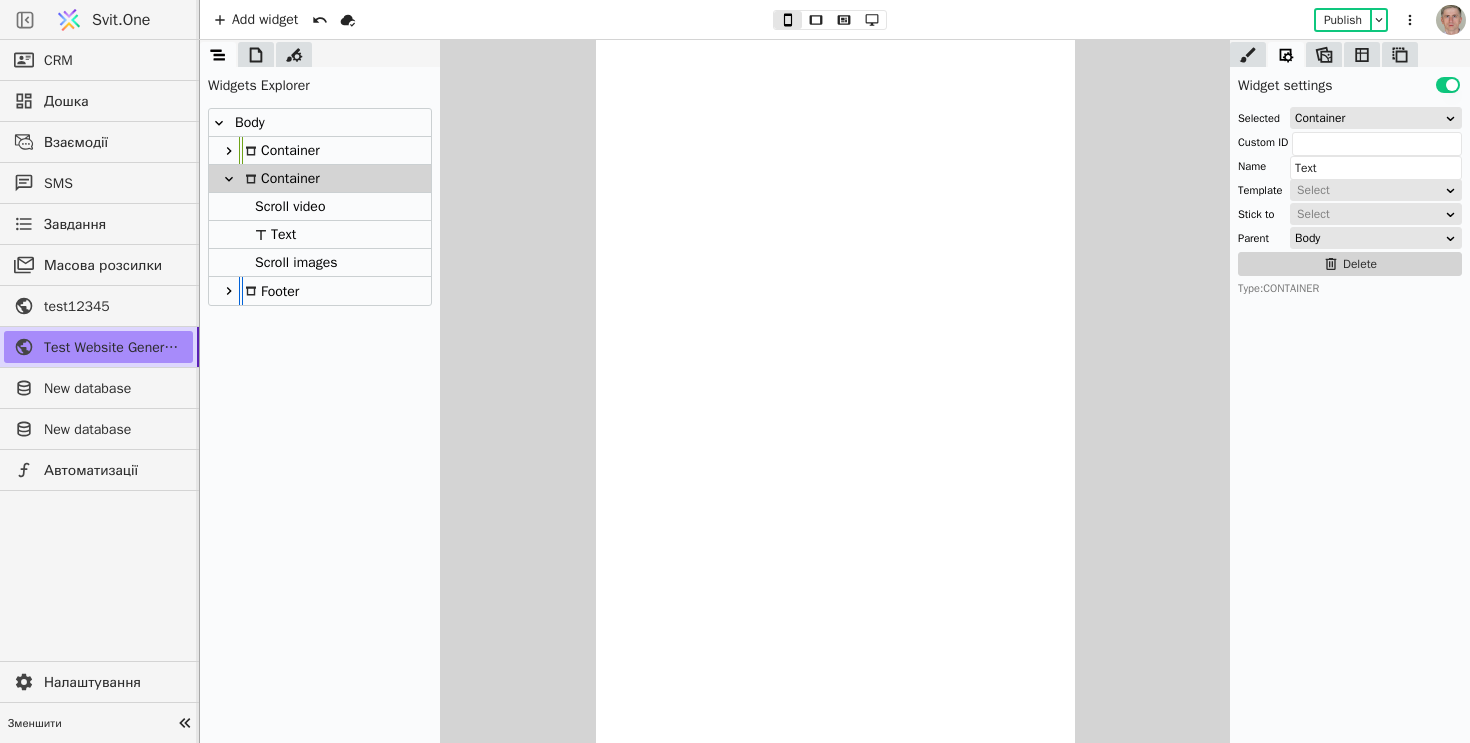 scroll, scrollTop: 3176, scrollLeft: 0, axis: vertical 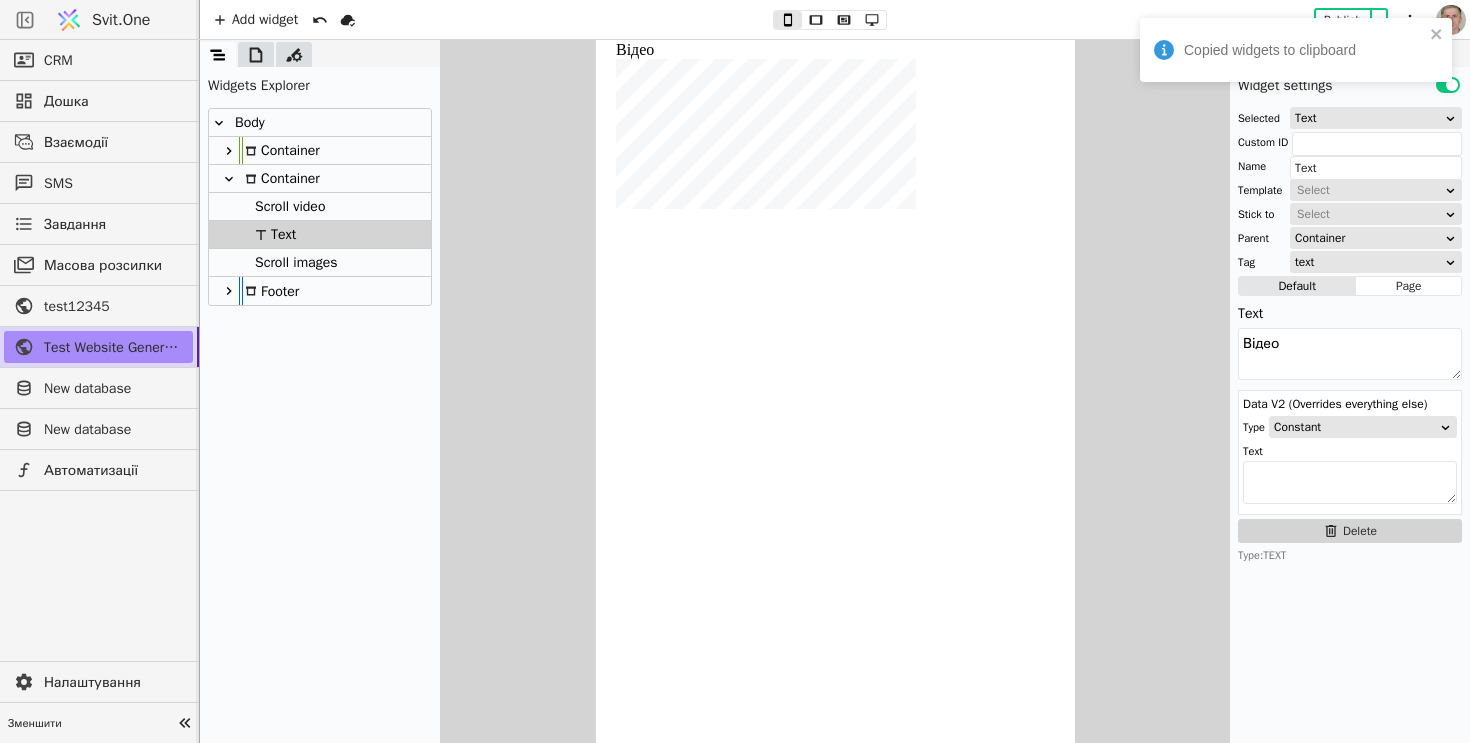 click on "Container" at bounding box center [320, 179] 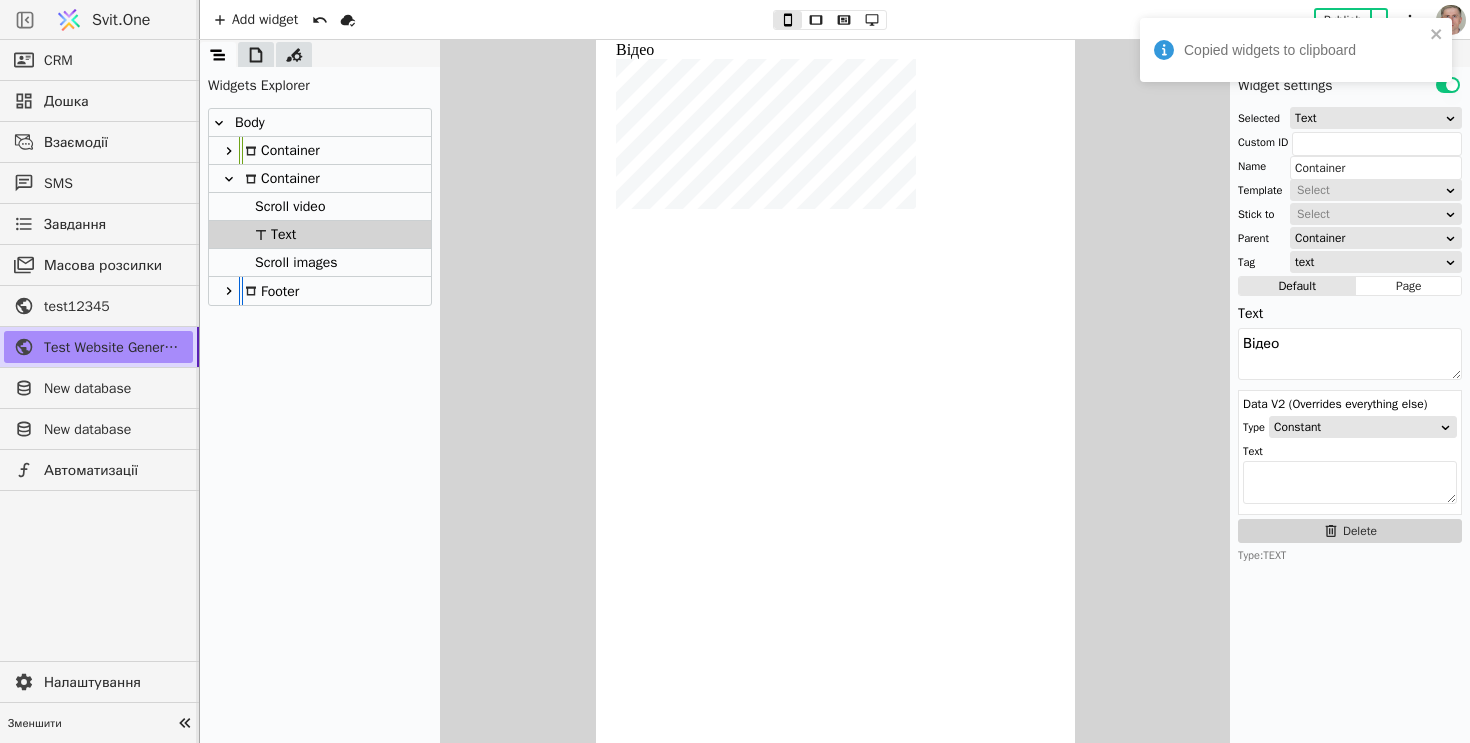 scroll, scrollTop: 76, scrollLeft: 0, axis: vertical 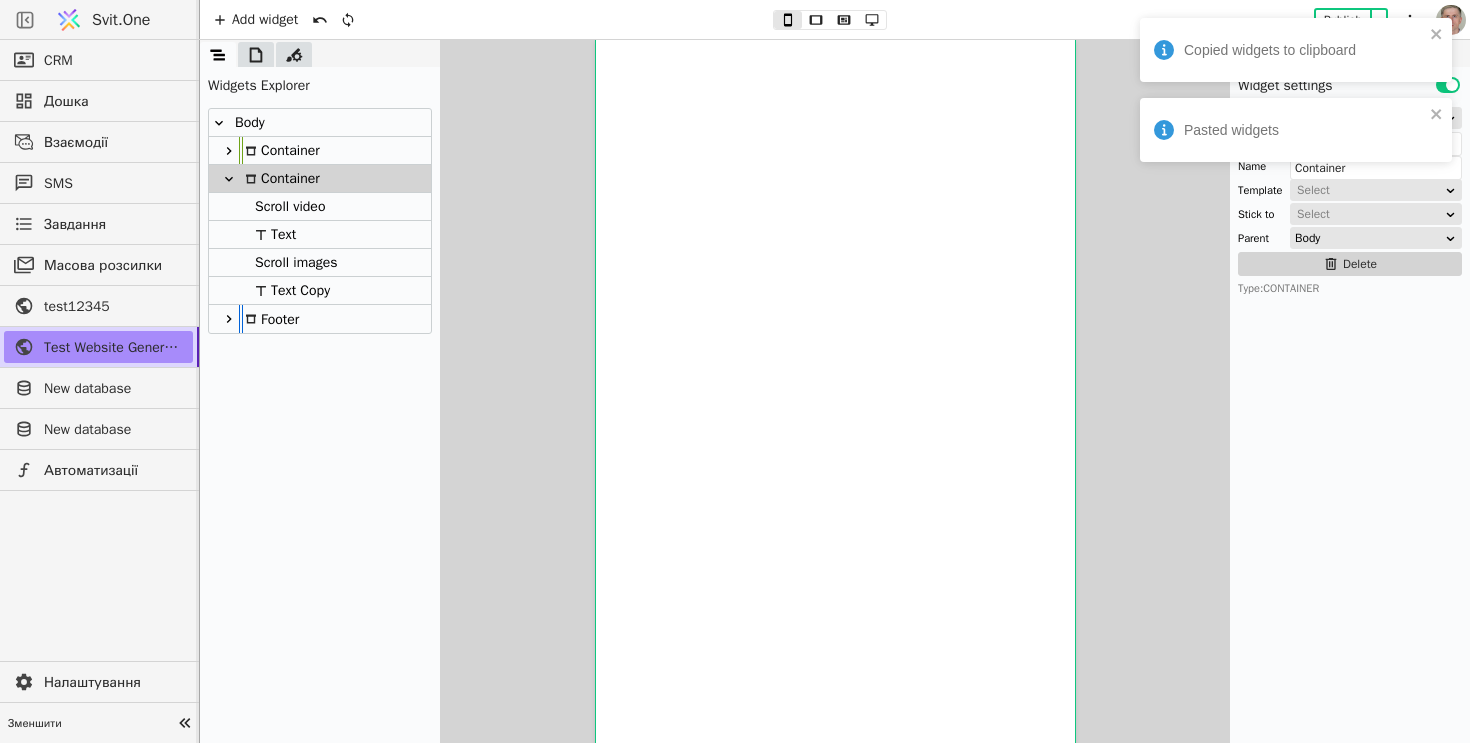click on "Text Copy" at bounding box center [289, 290] 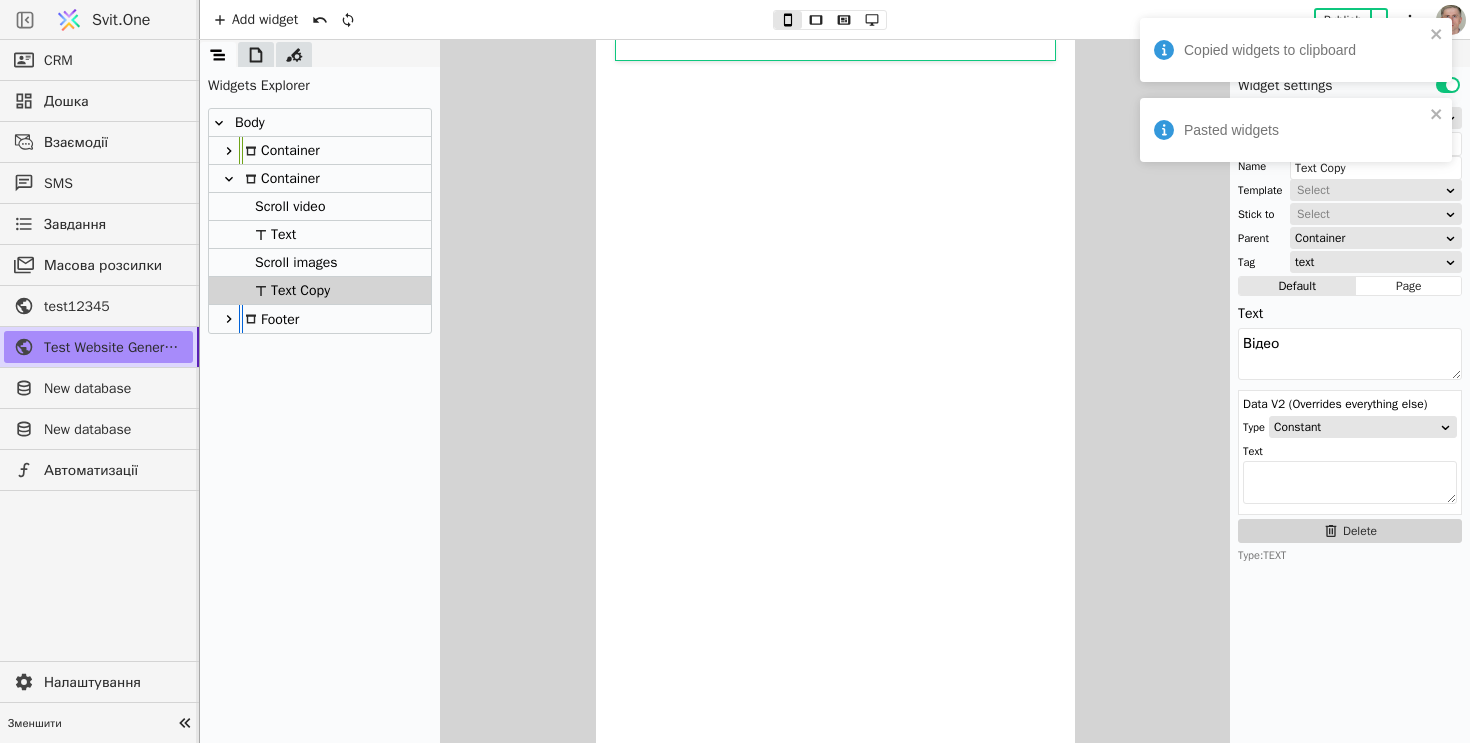 scroll, scrollTop: 6195, scrollLeft: 0, axis: vertical 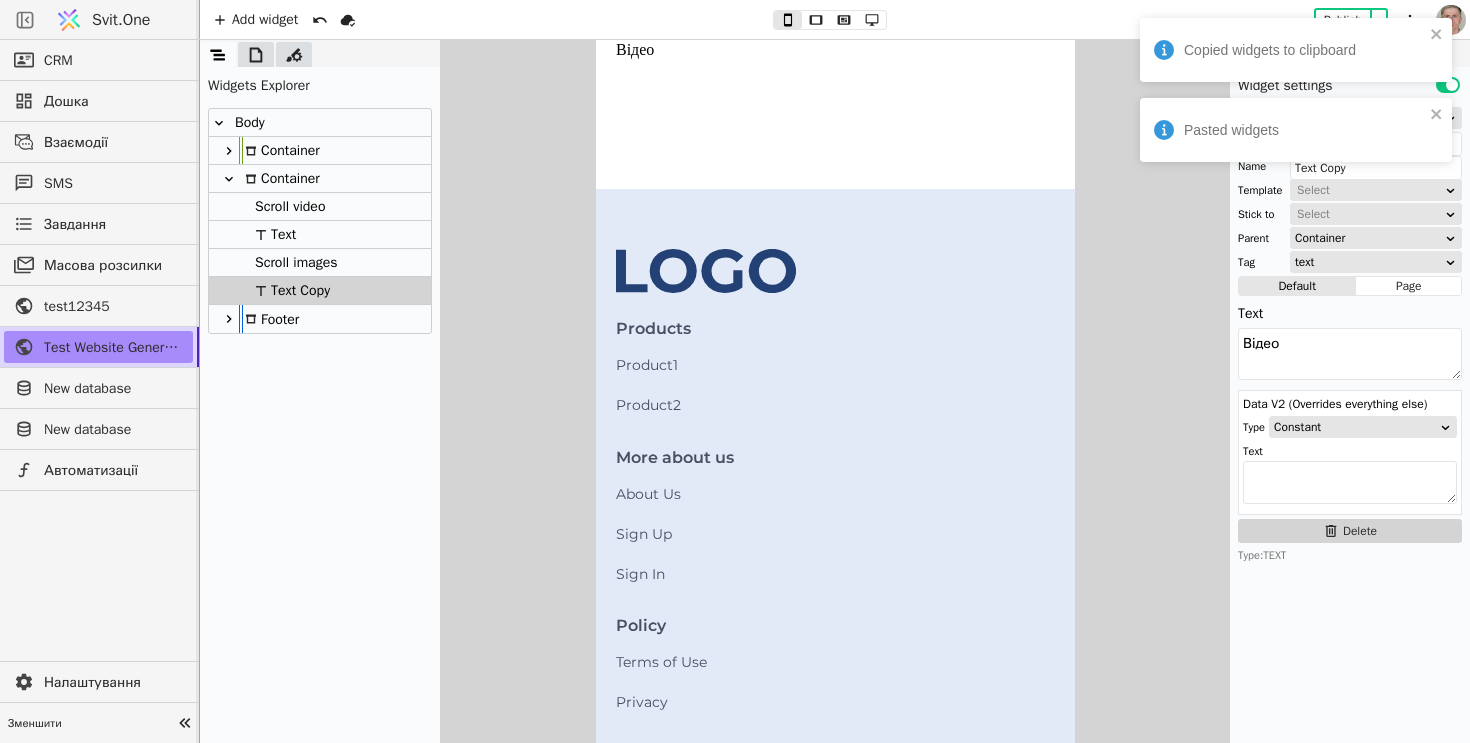 drag, startPoint x: 1909, startPoint y: 384, endPoint x: 968, endPoint y: 335, distance: 942.2749 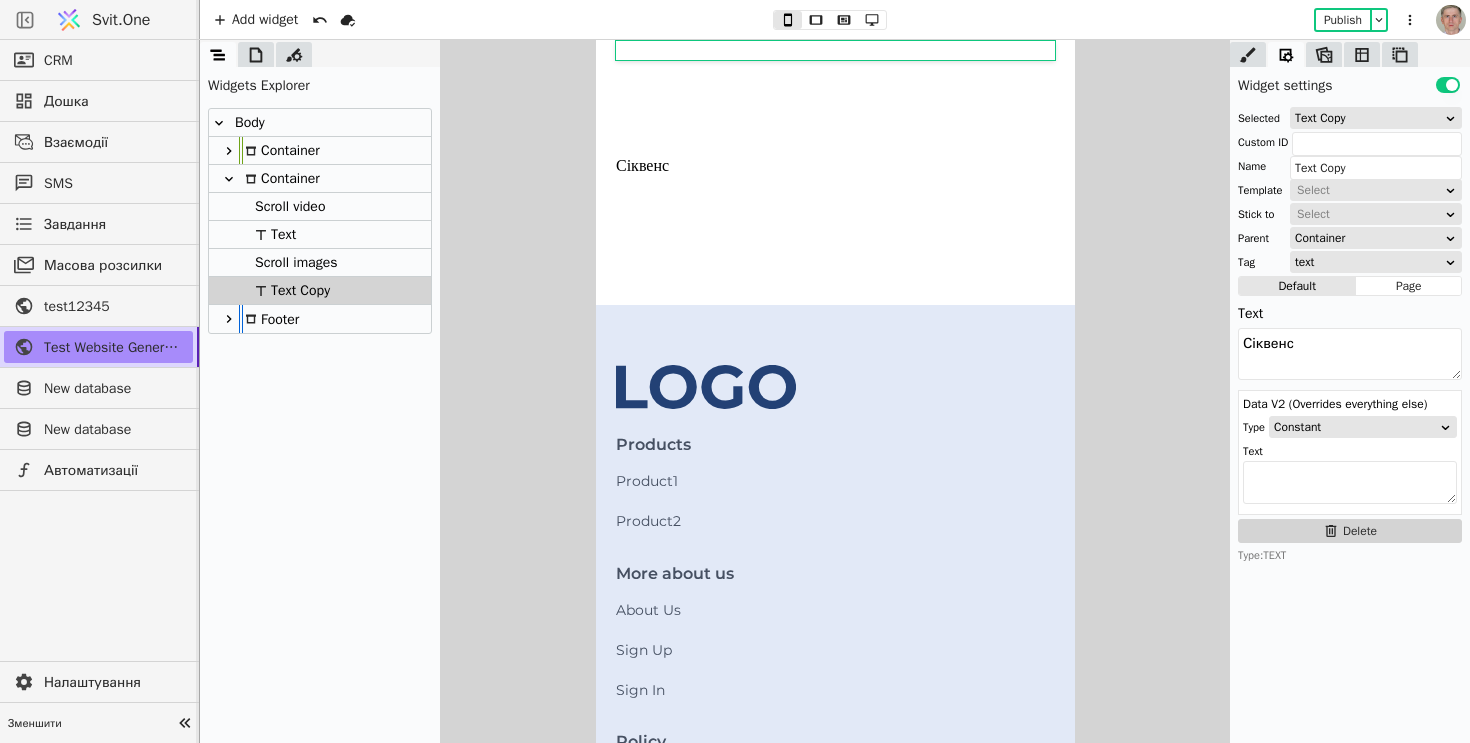 scroll, scrollTop: 6060, scrollLeft: 0, axis: vertical 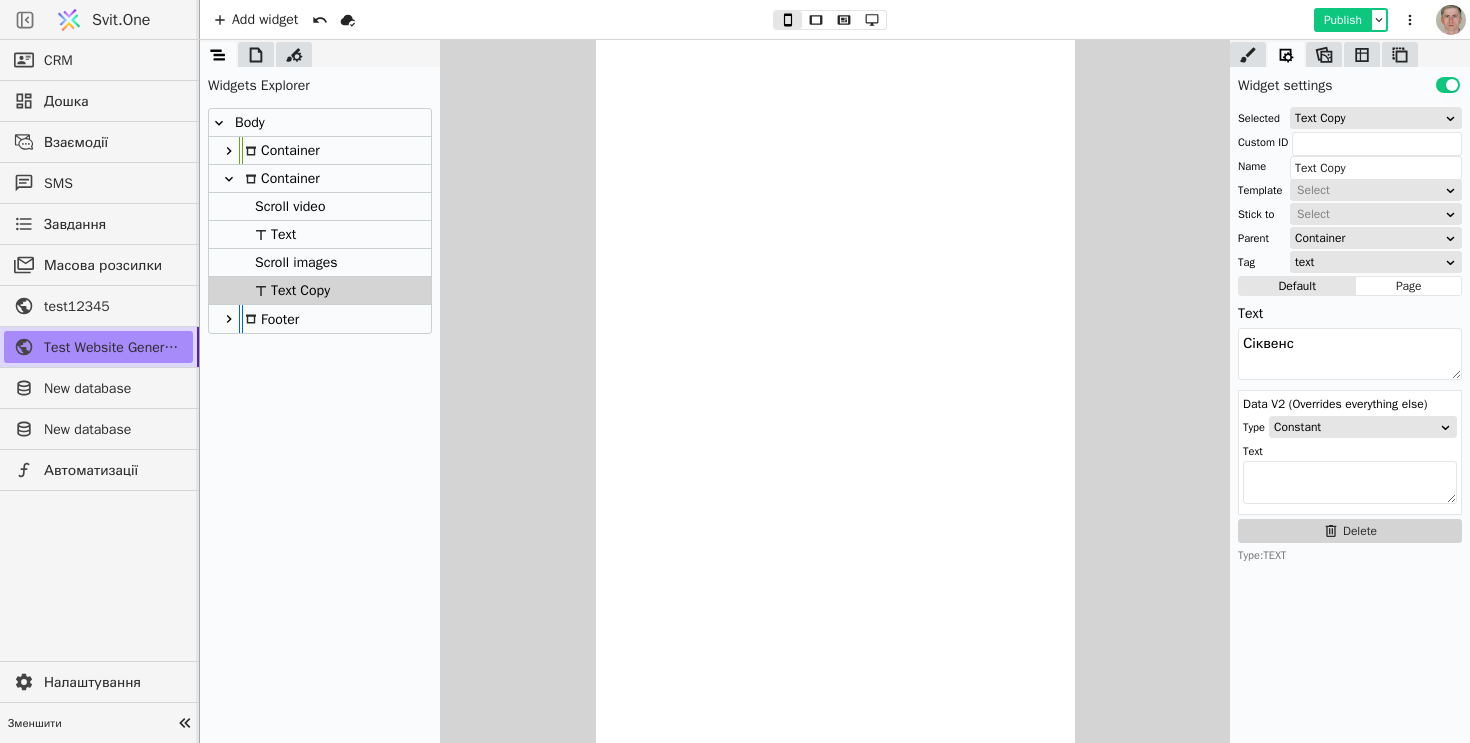 type on "Сіквенс" 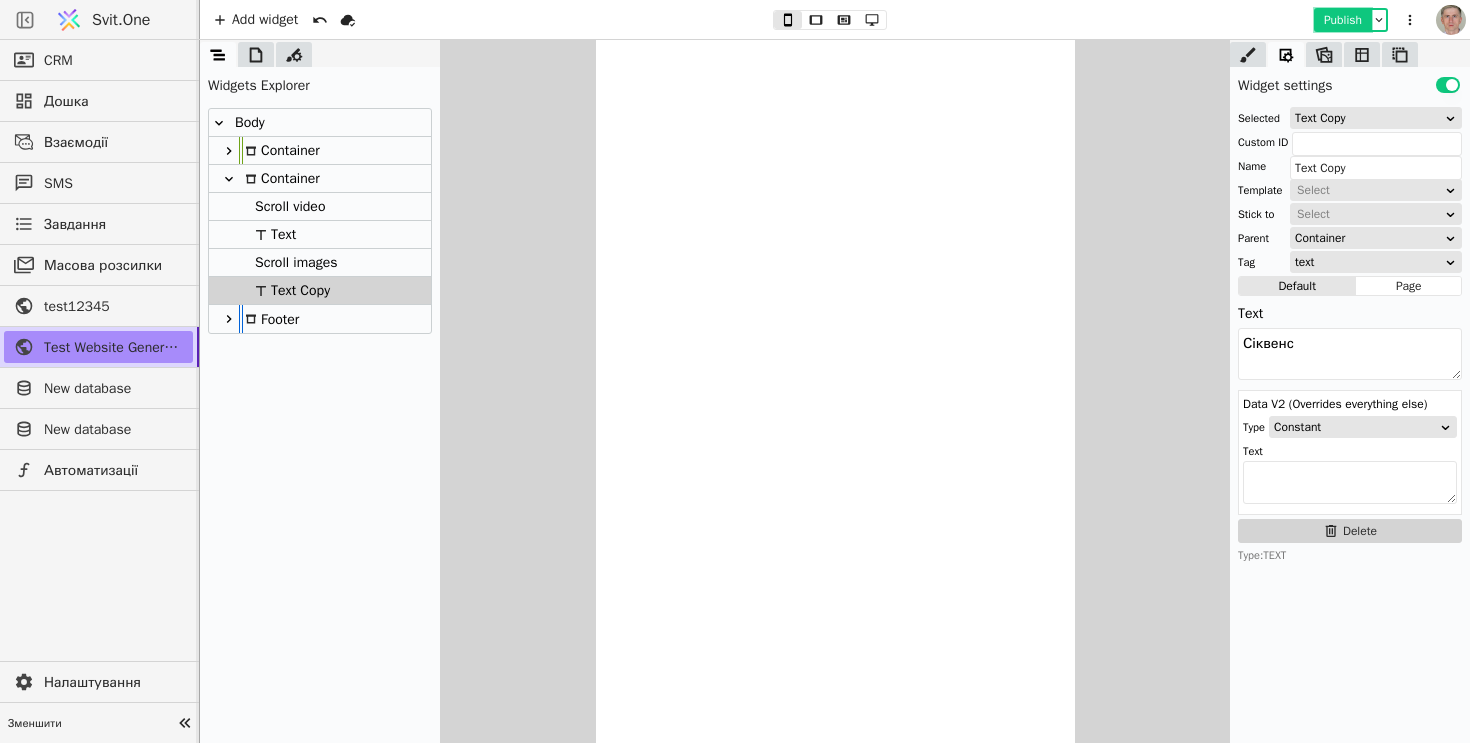 click on "Publish" at bounding box center [1343, 20] 